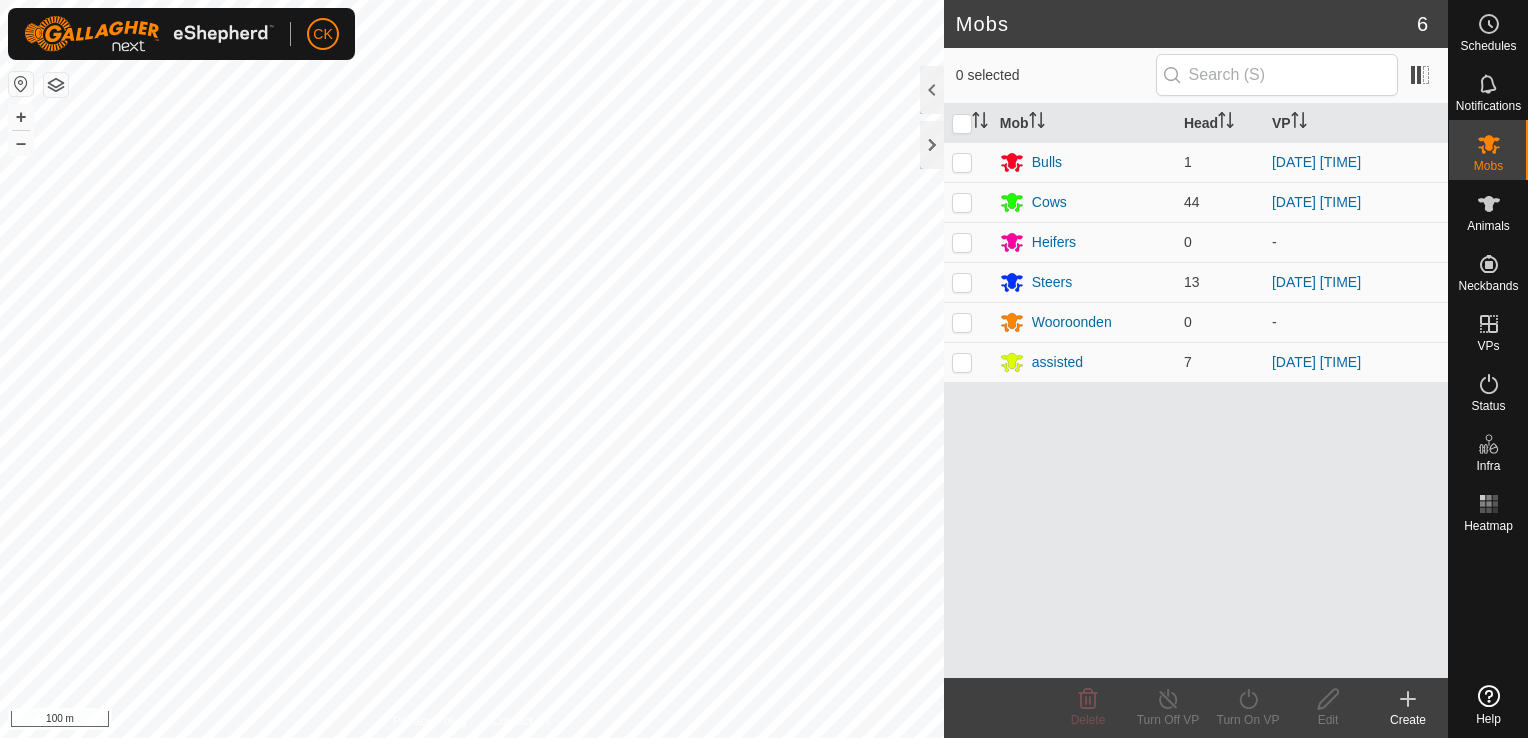 scroll, scrollTop: 0, scrollLeft: 0, axis: both 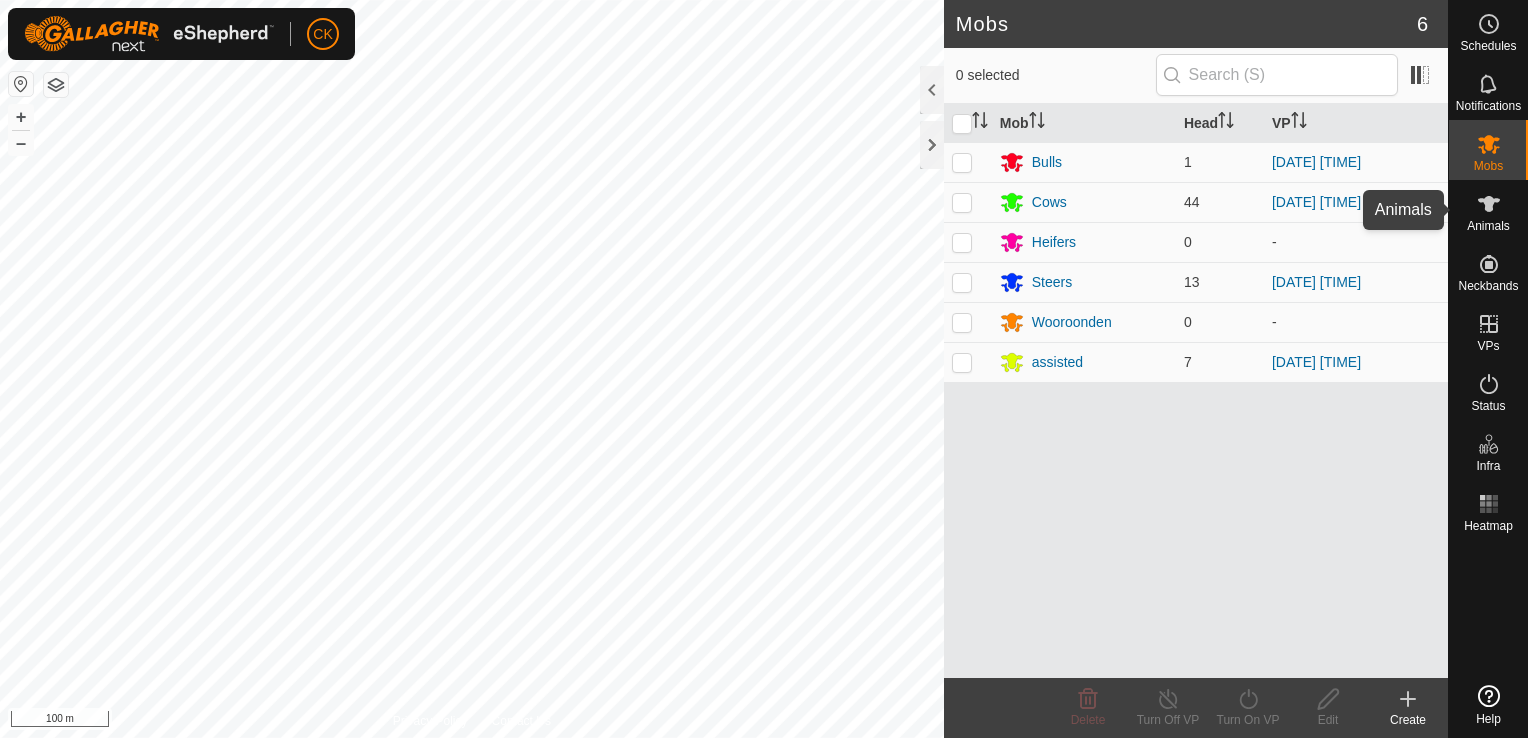 click 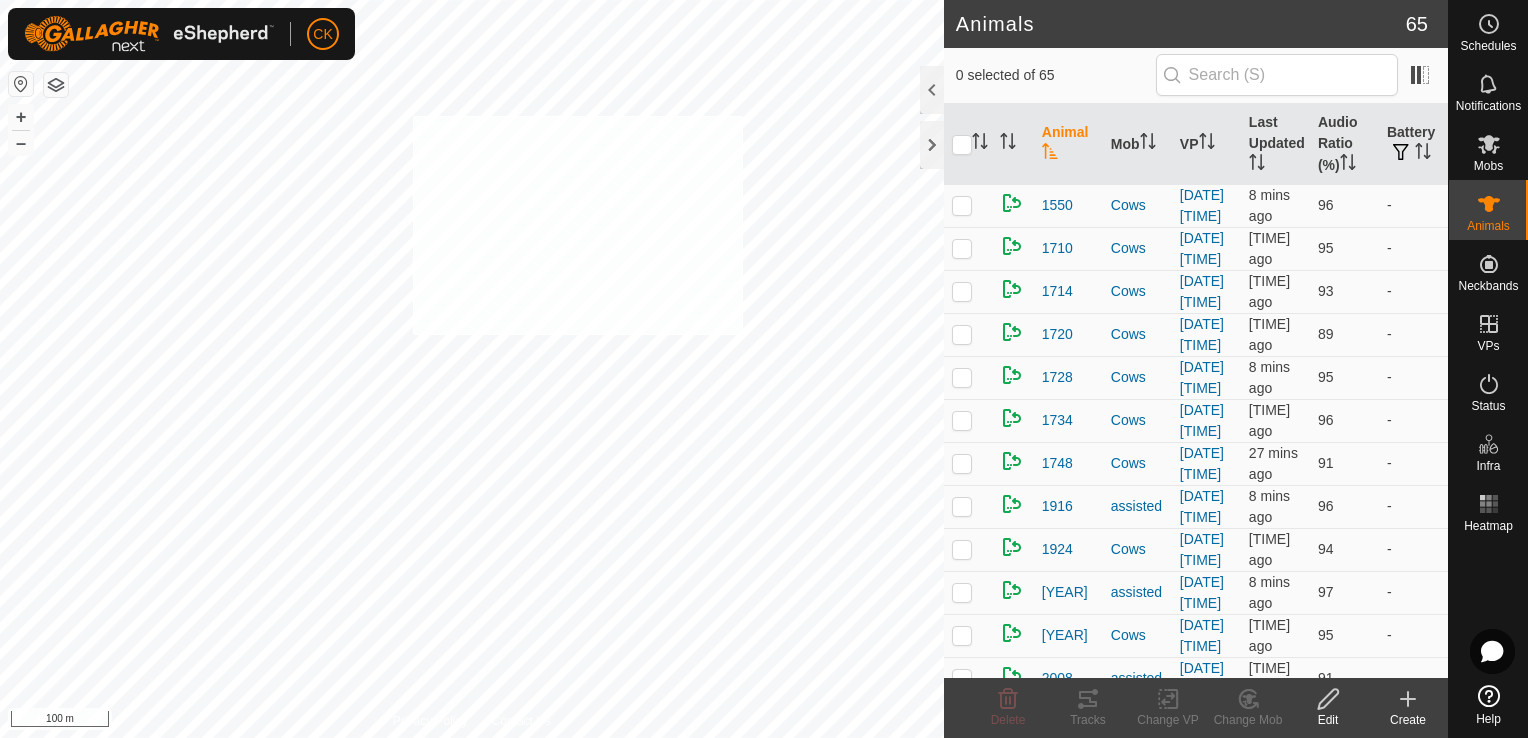 checkbox on "true" 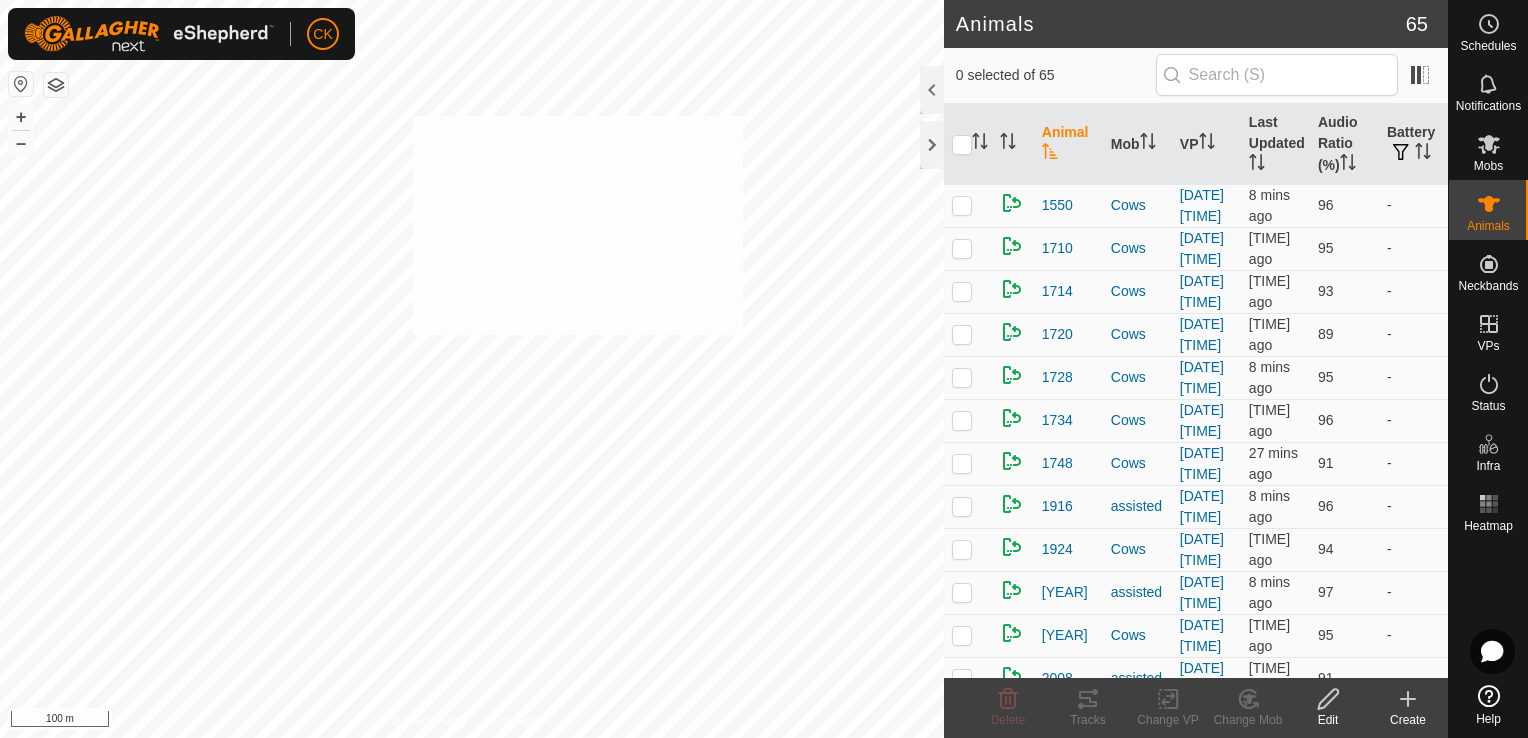 checkbox on "true" 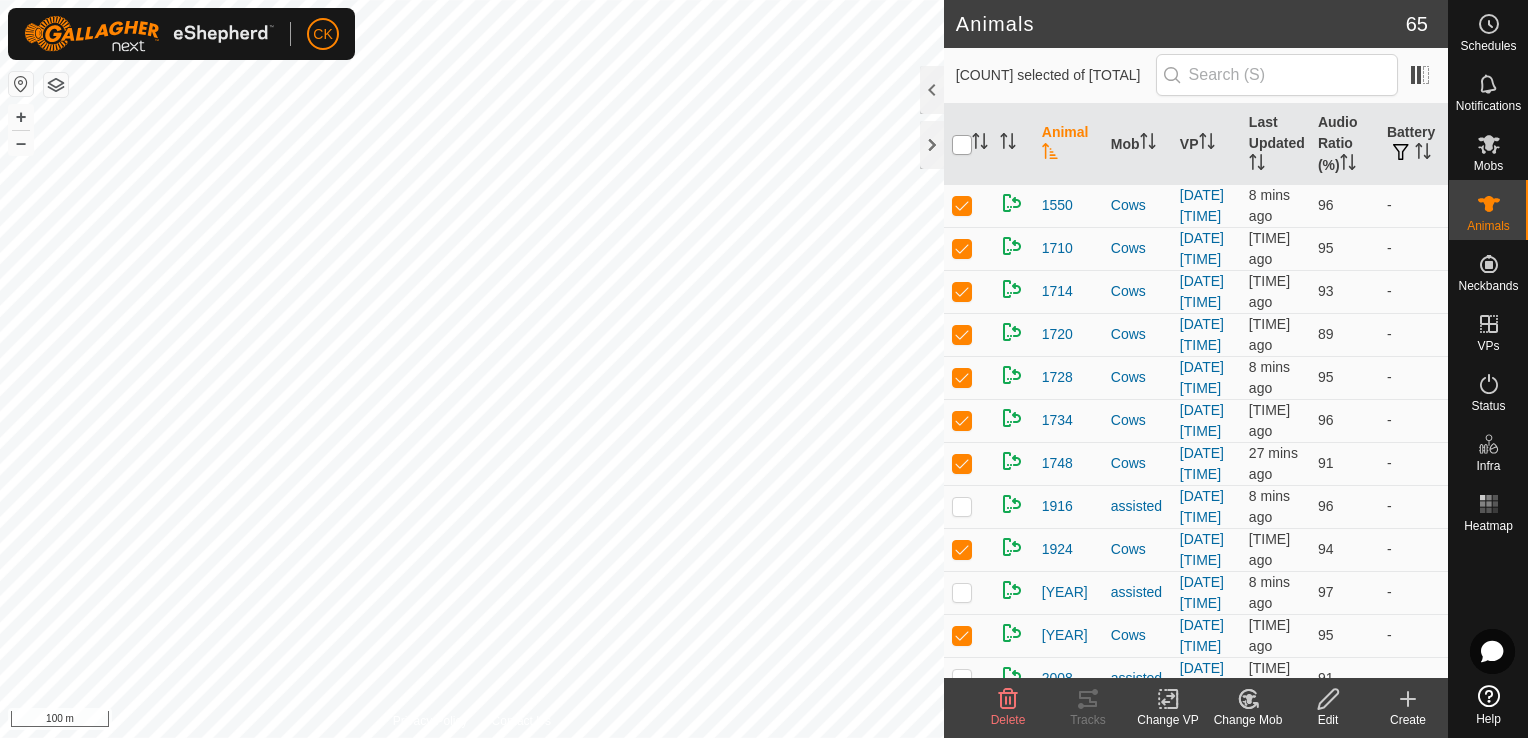 click at bounding box center [962, 145] 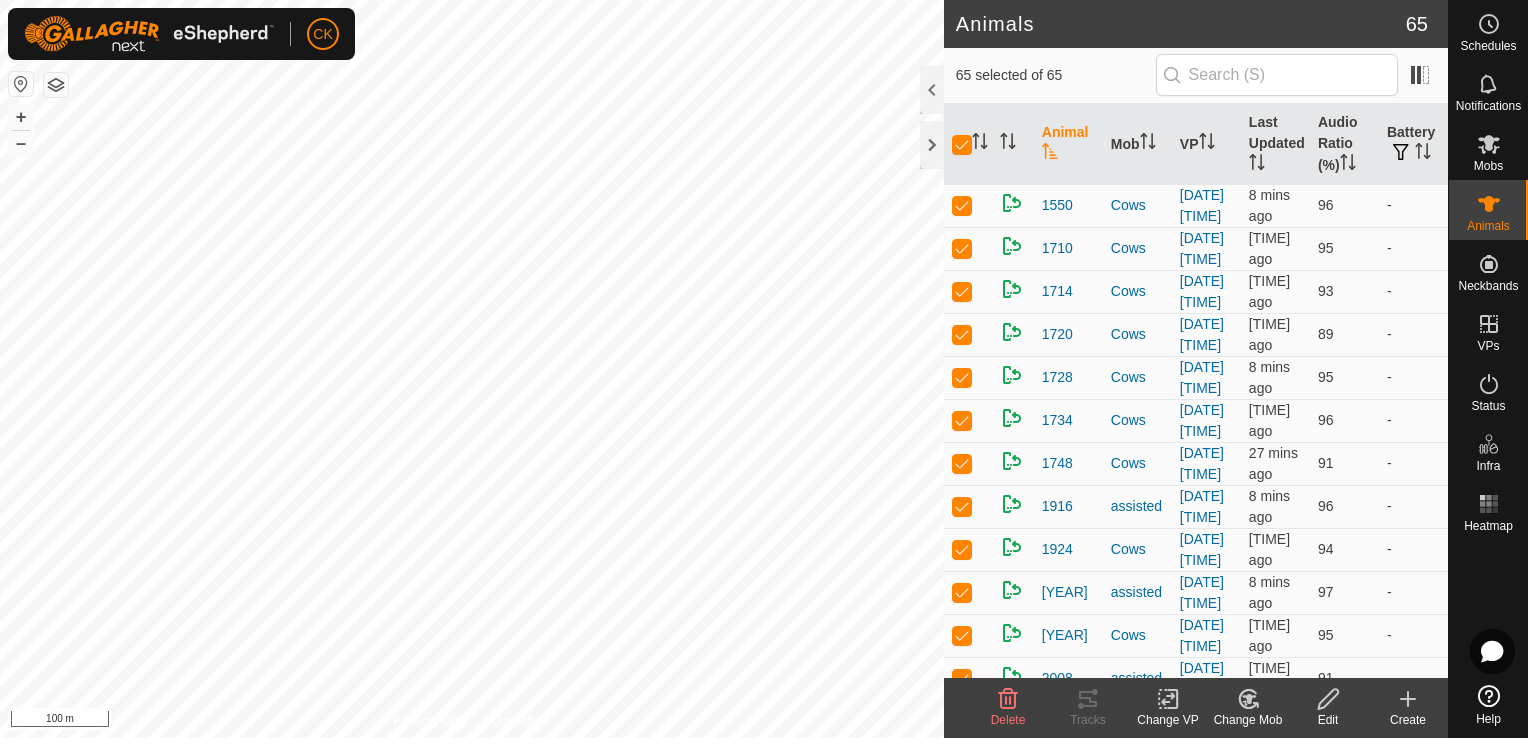 drag, startPoint x: 957, startPoint y: 142, endPoint x: 957, endPoint y: 154, distance: 12 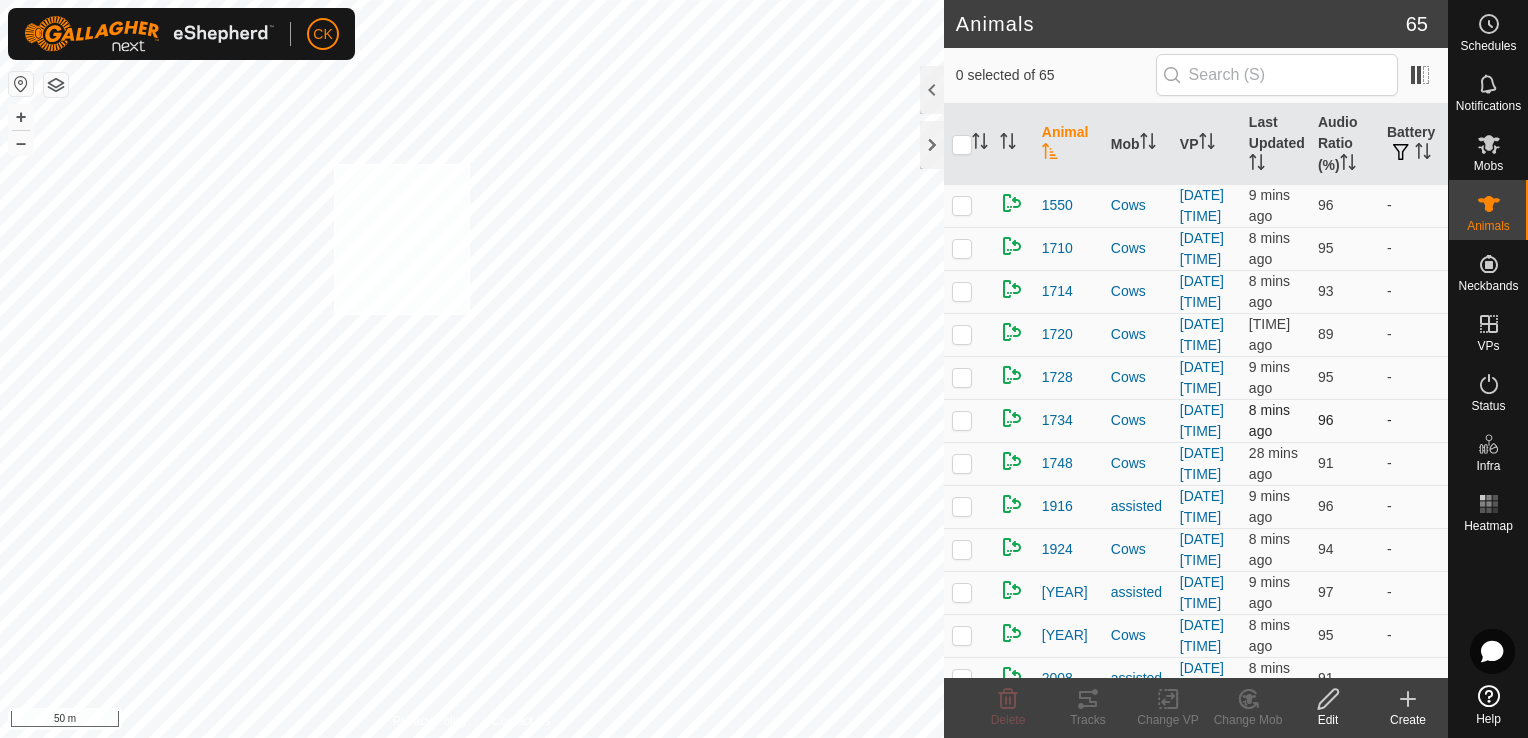 checkbox on "true" 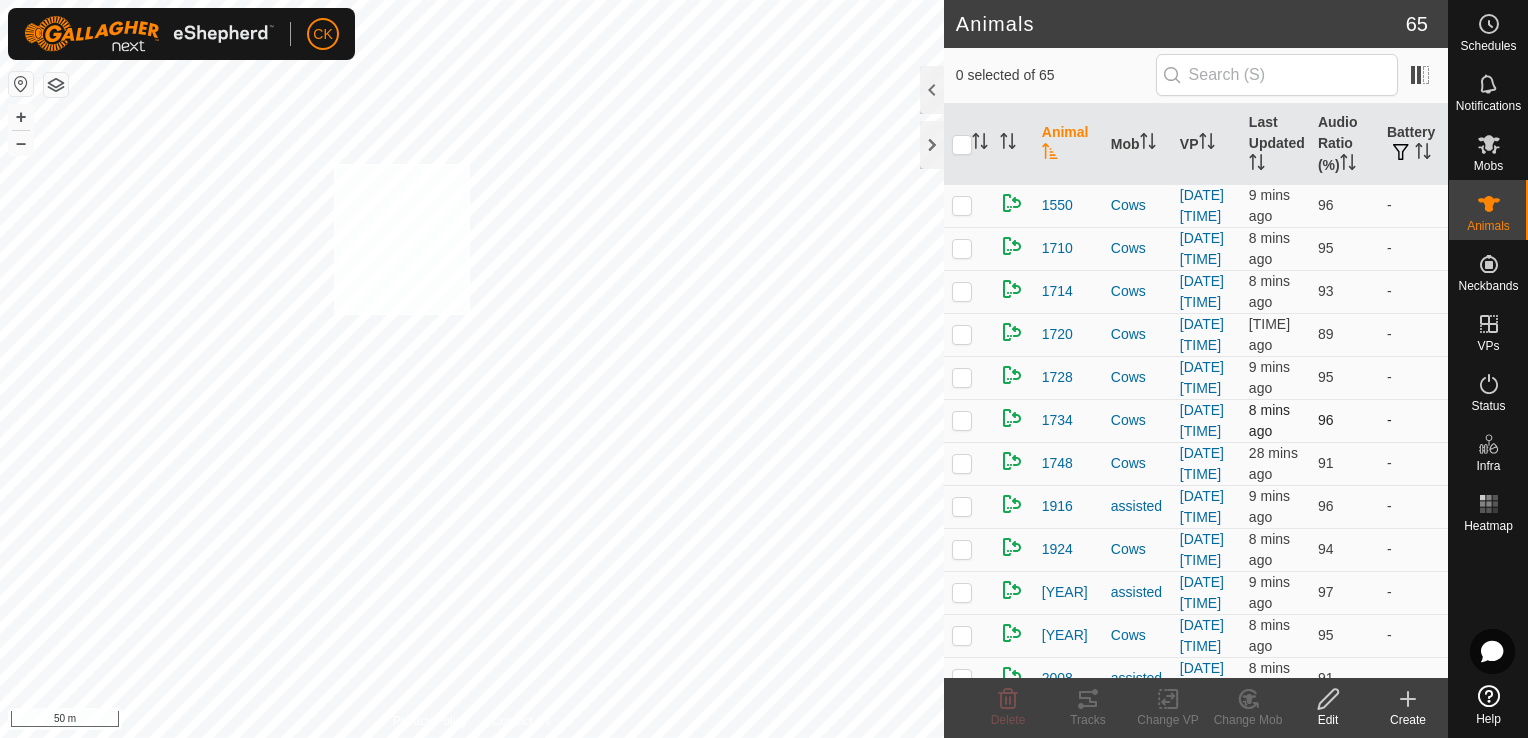 checkbox on "true" 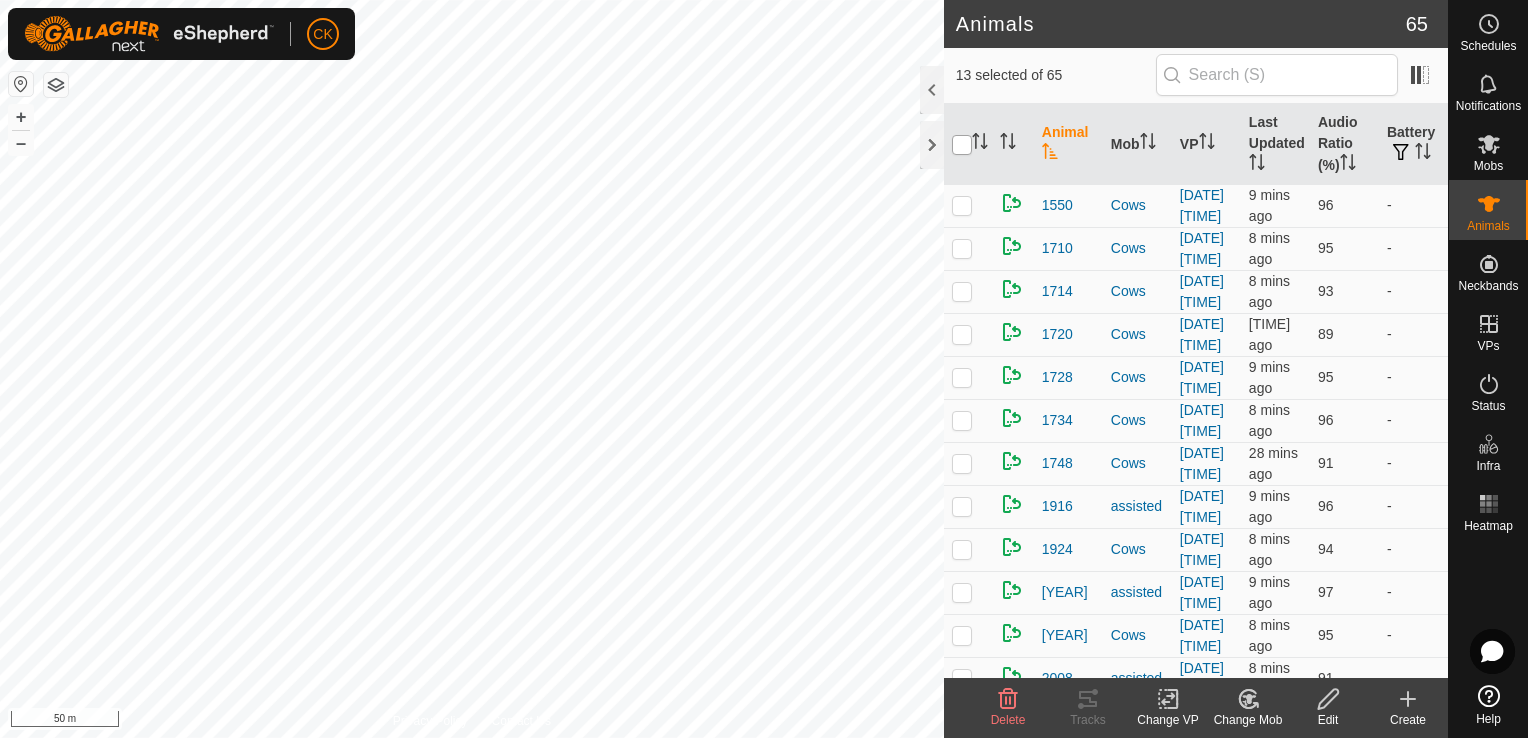 click at bounding box center [962, 145] 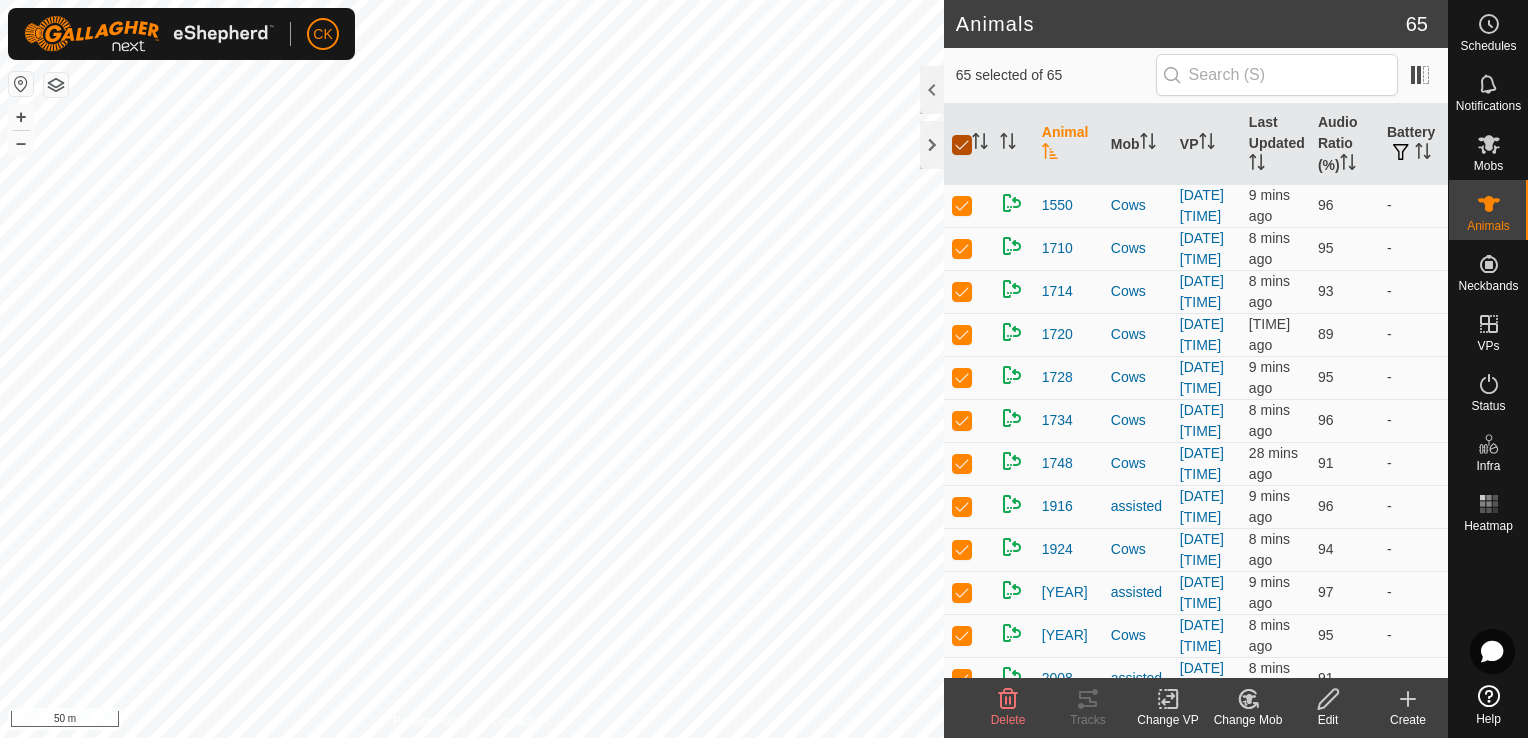 click at bounding box center (962, 145) 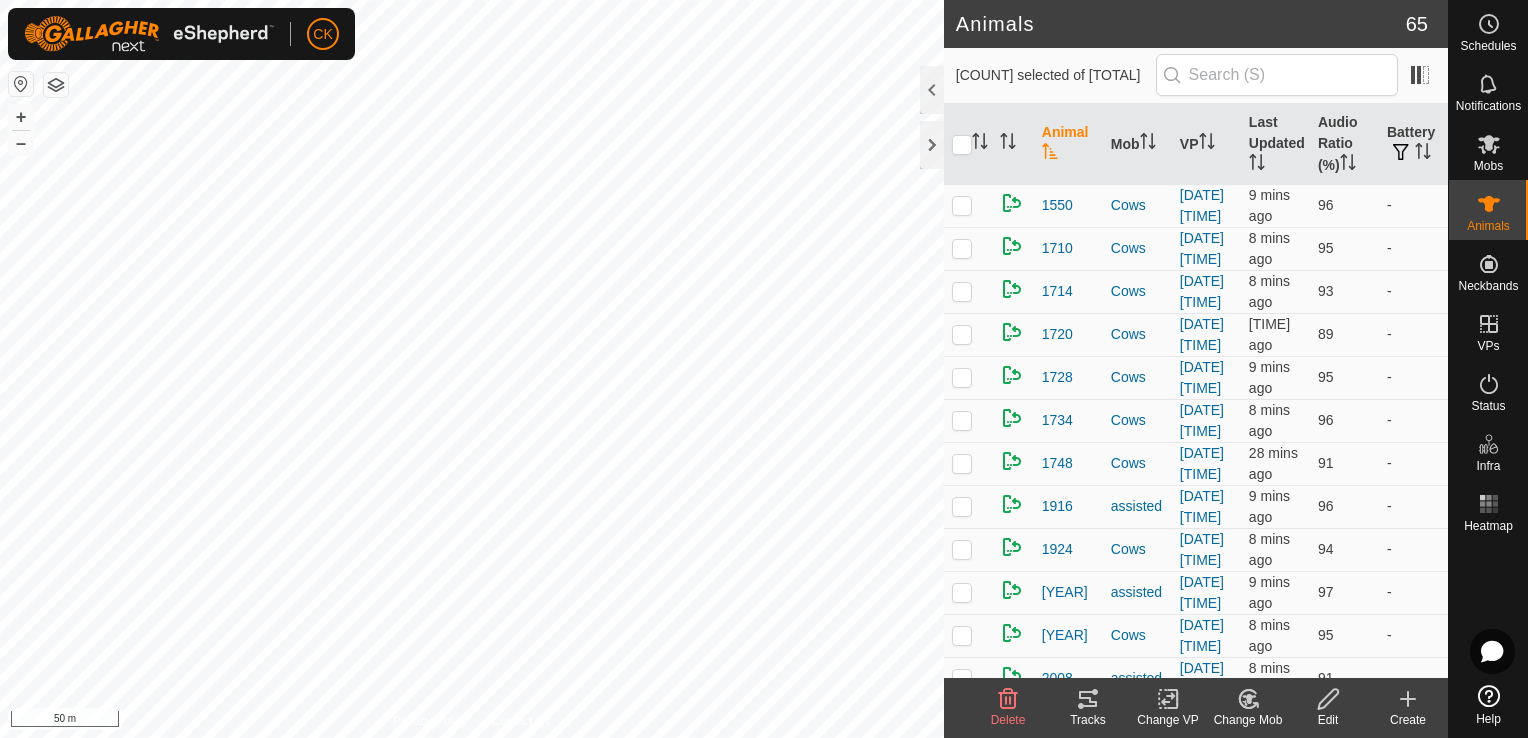 click 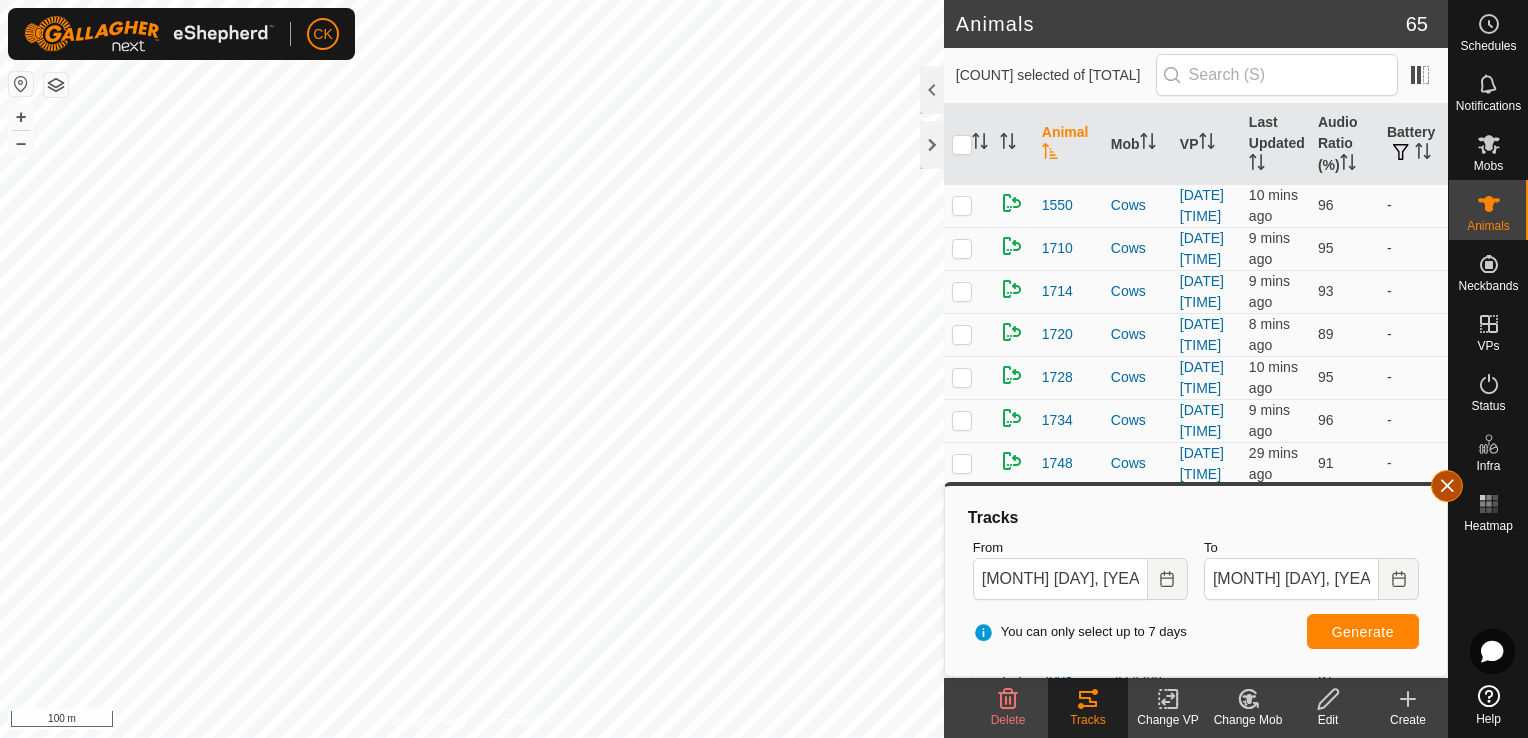 click at bounding box center [1447, 486] 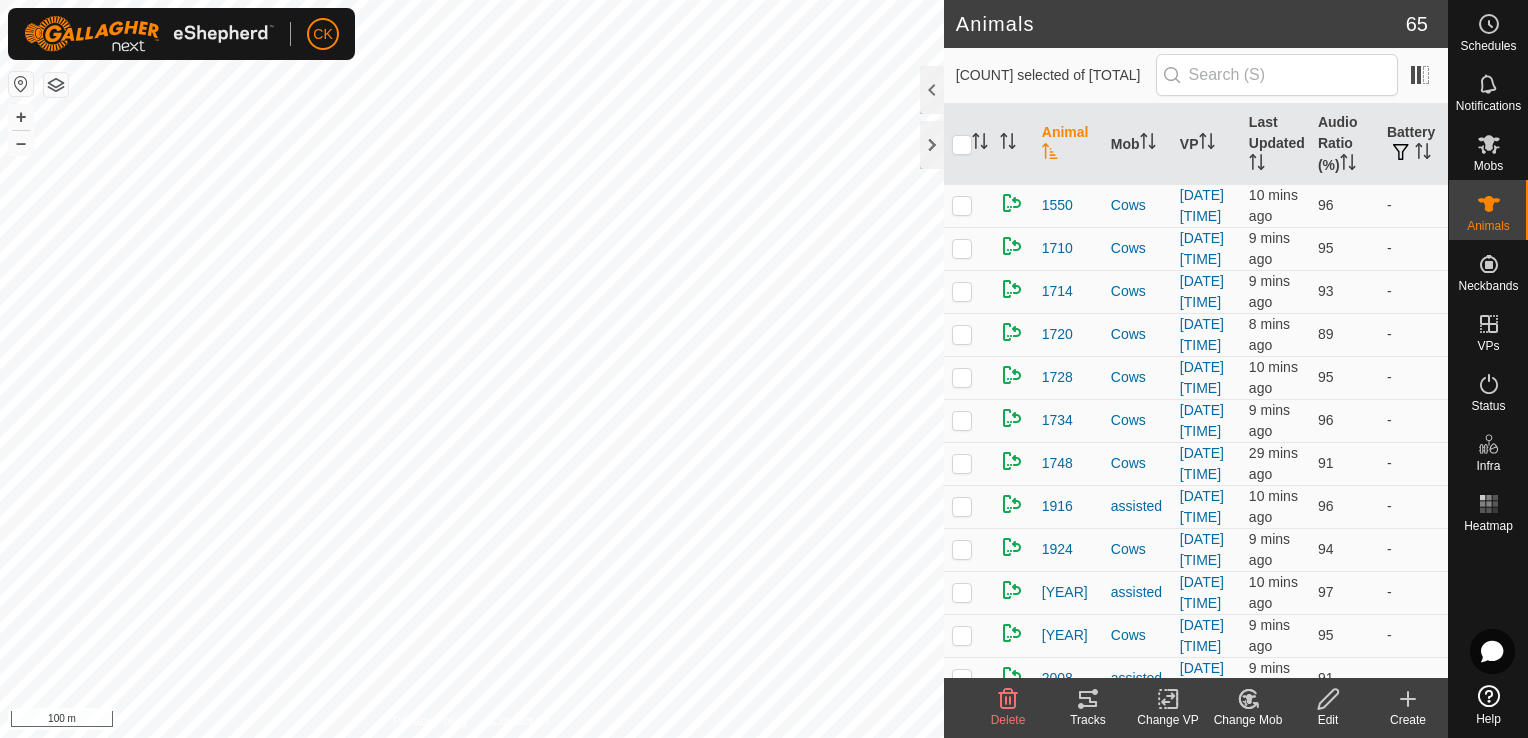 scroll, scrollTop: 503, scrollLeft: 0, axis: vertical 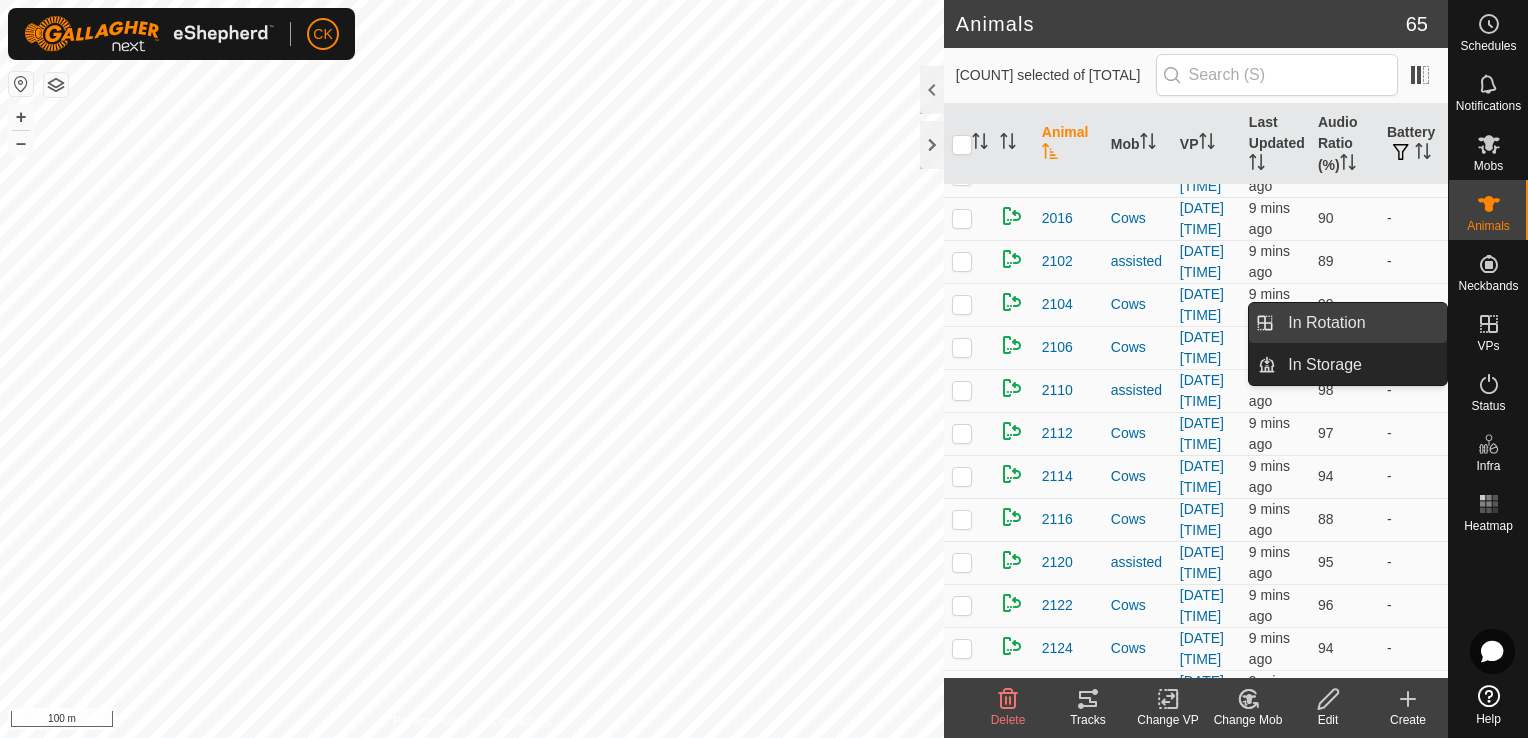 click on "In Rotation" at bounding box center [1361, 323] 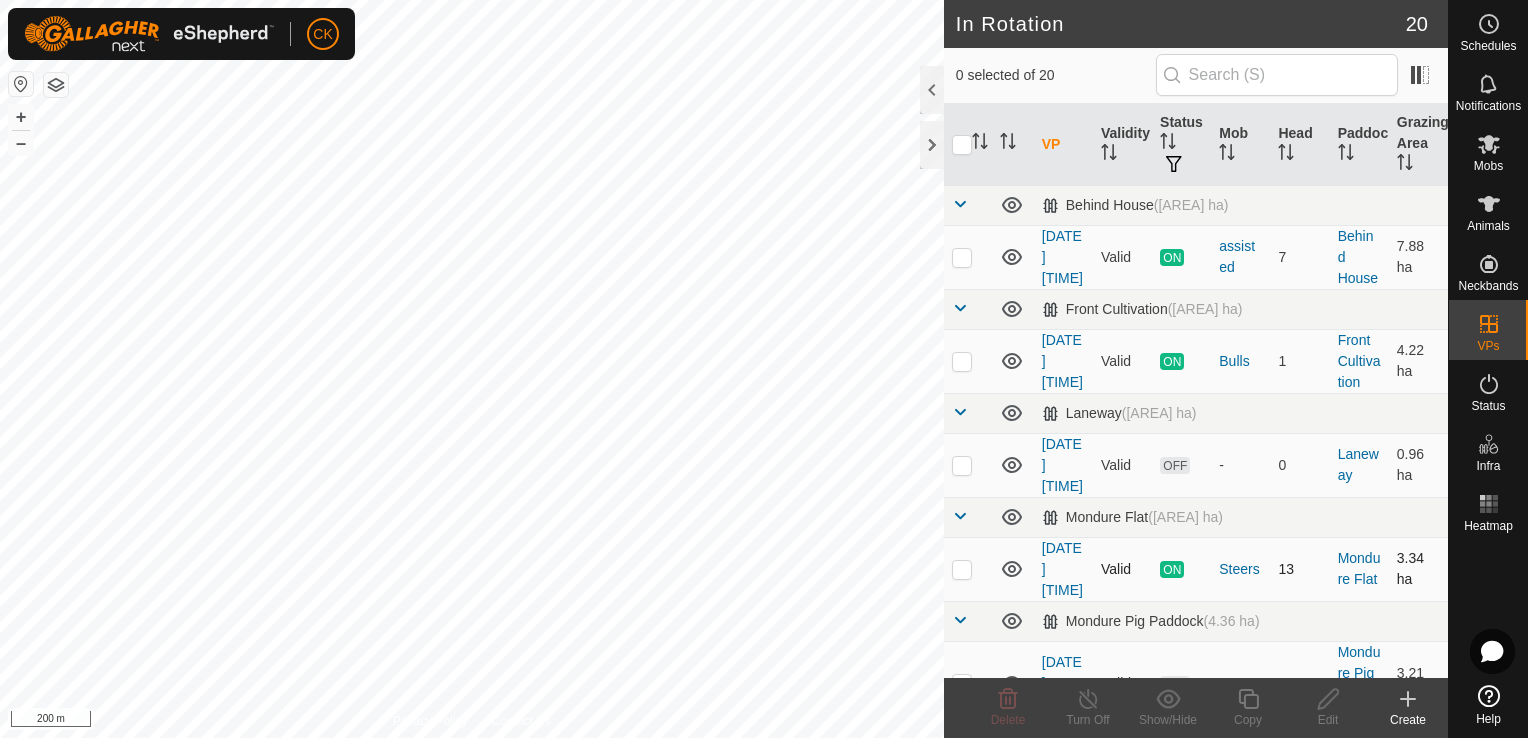 click at bounding box center [962, 569] 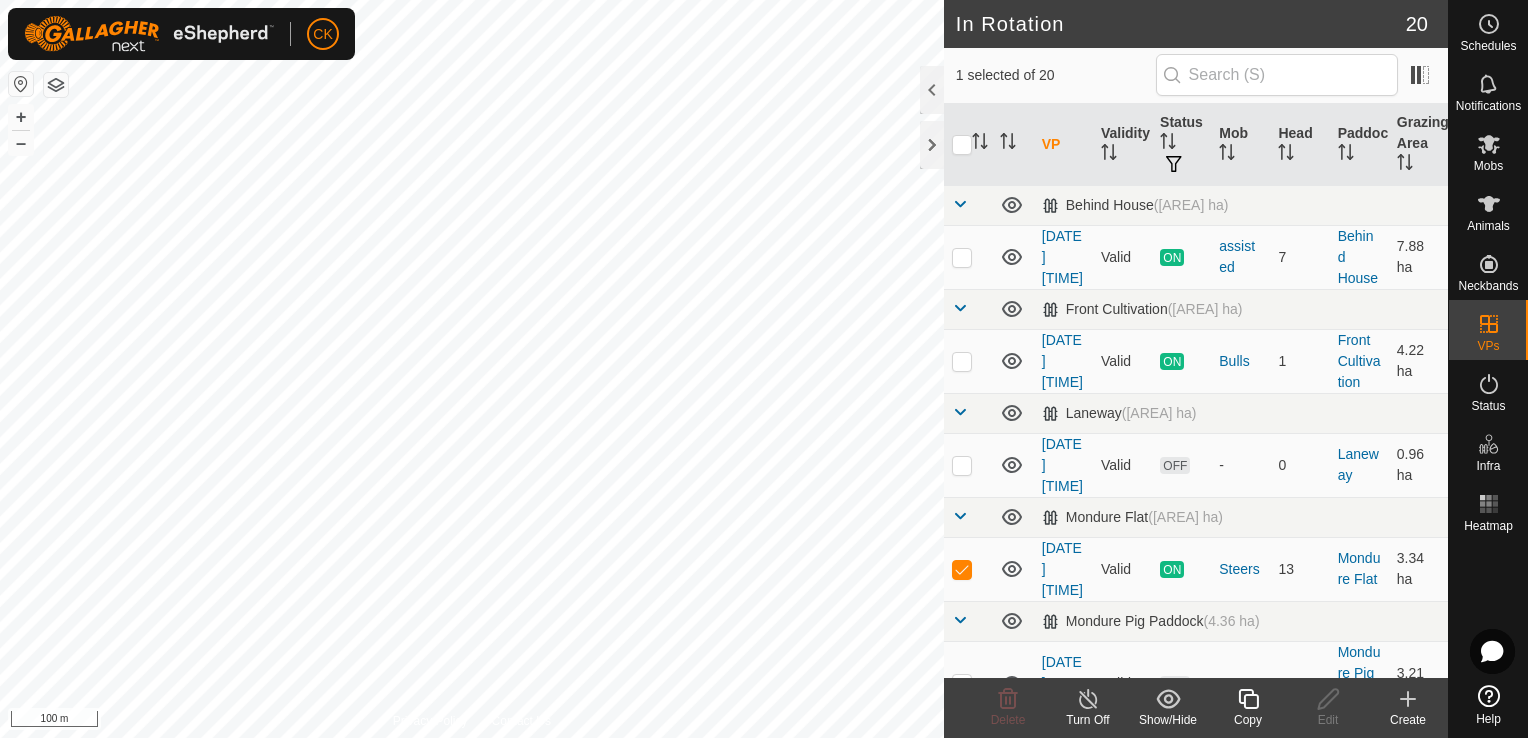 click 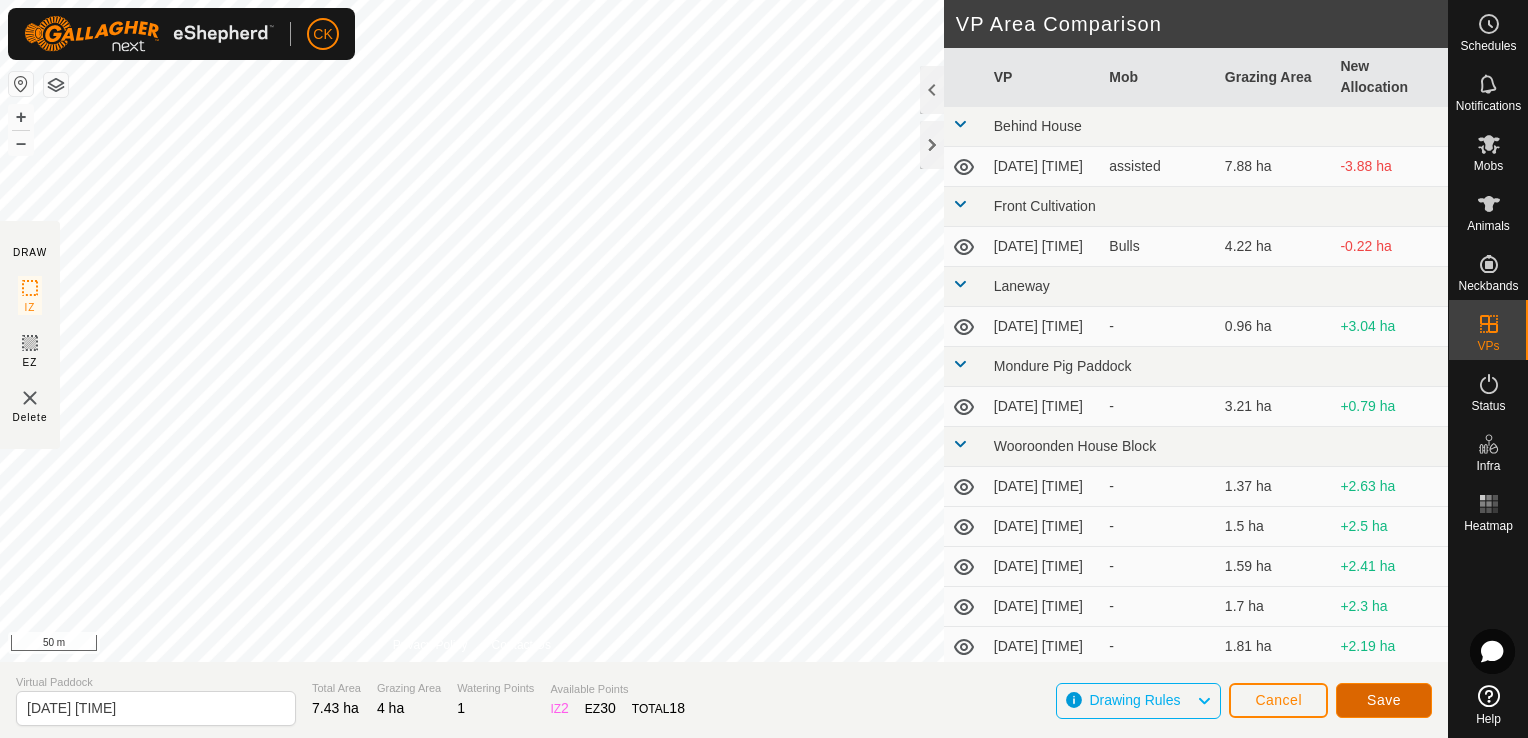 click on "Save" 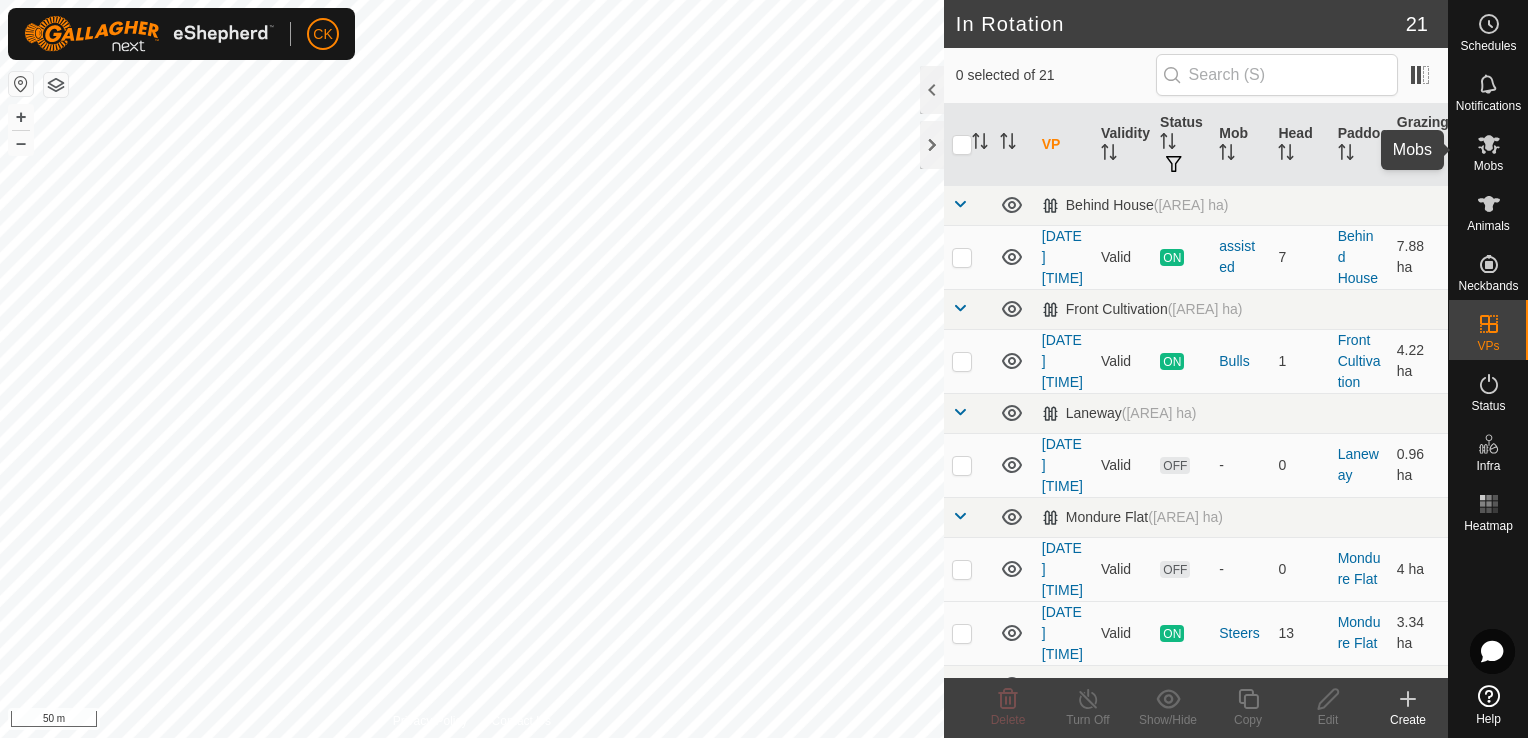 click 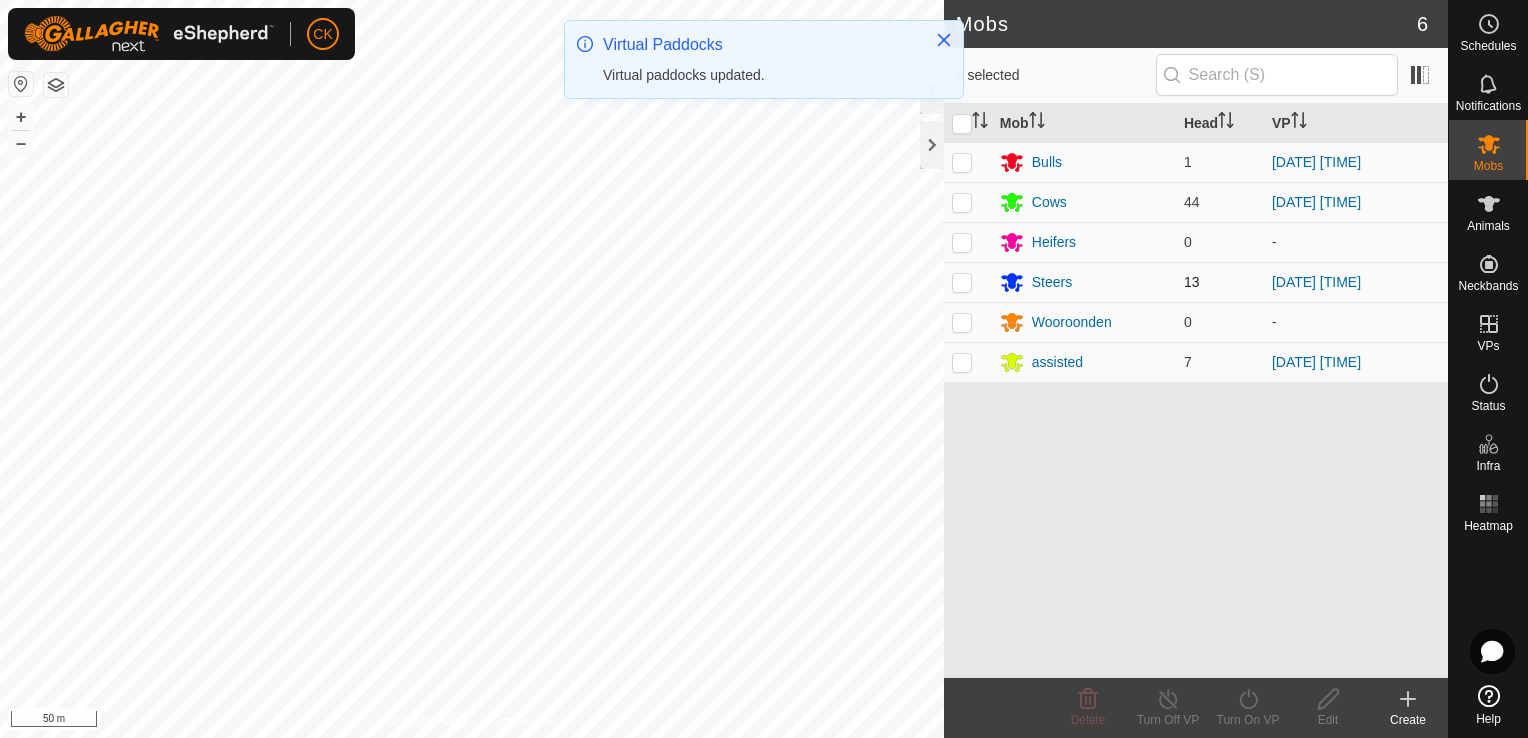 click at bounding box center (962, 282) 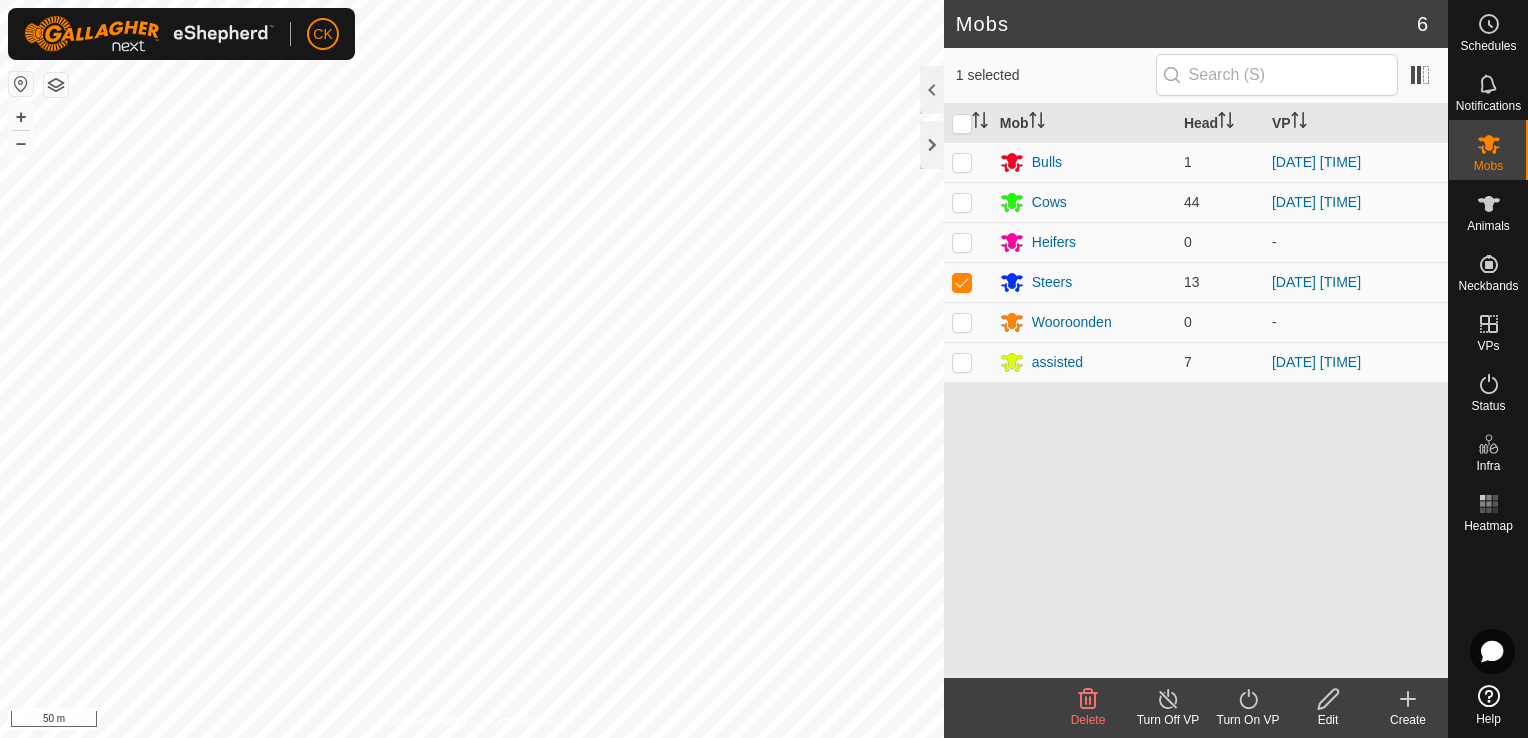 click 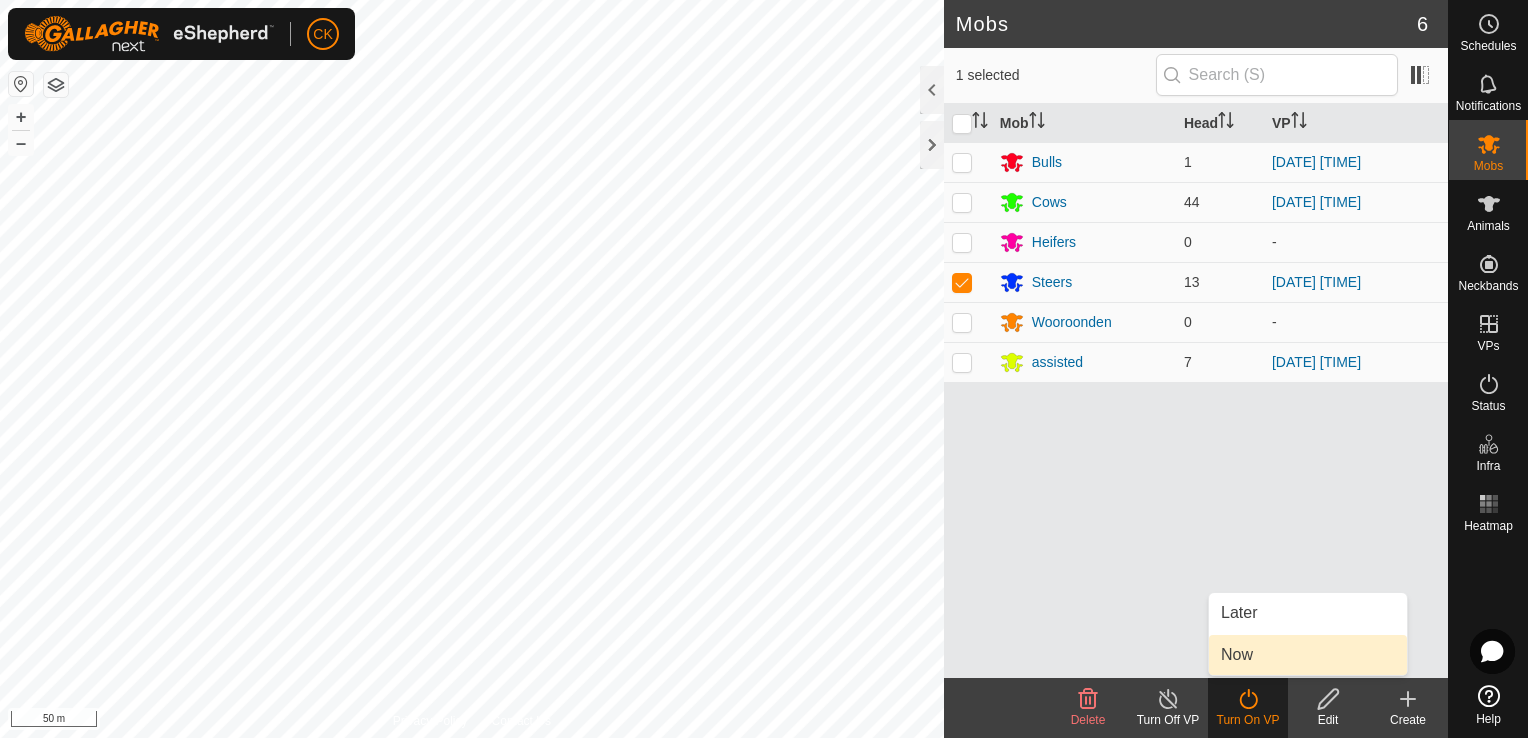 click on "Now" at bounding box center [1308, 655] 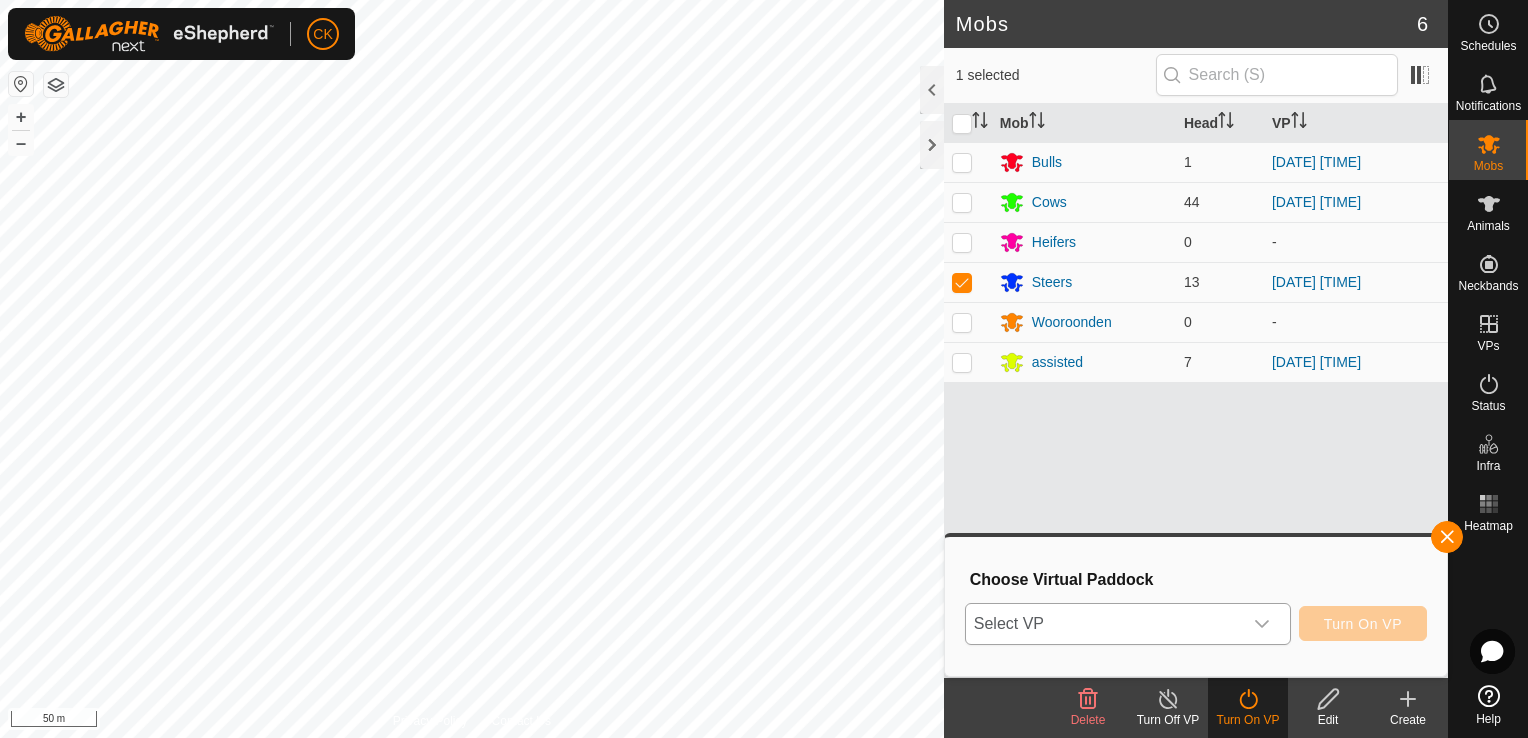 click 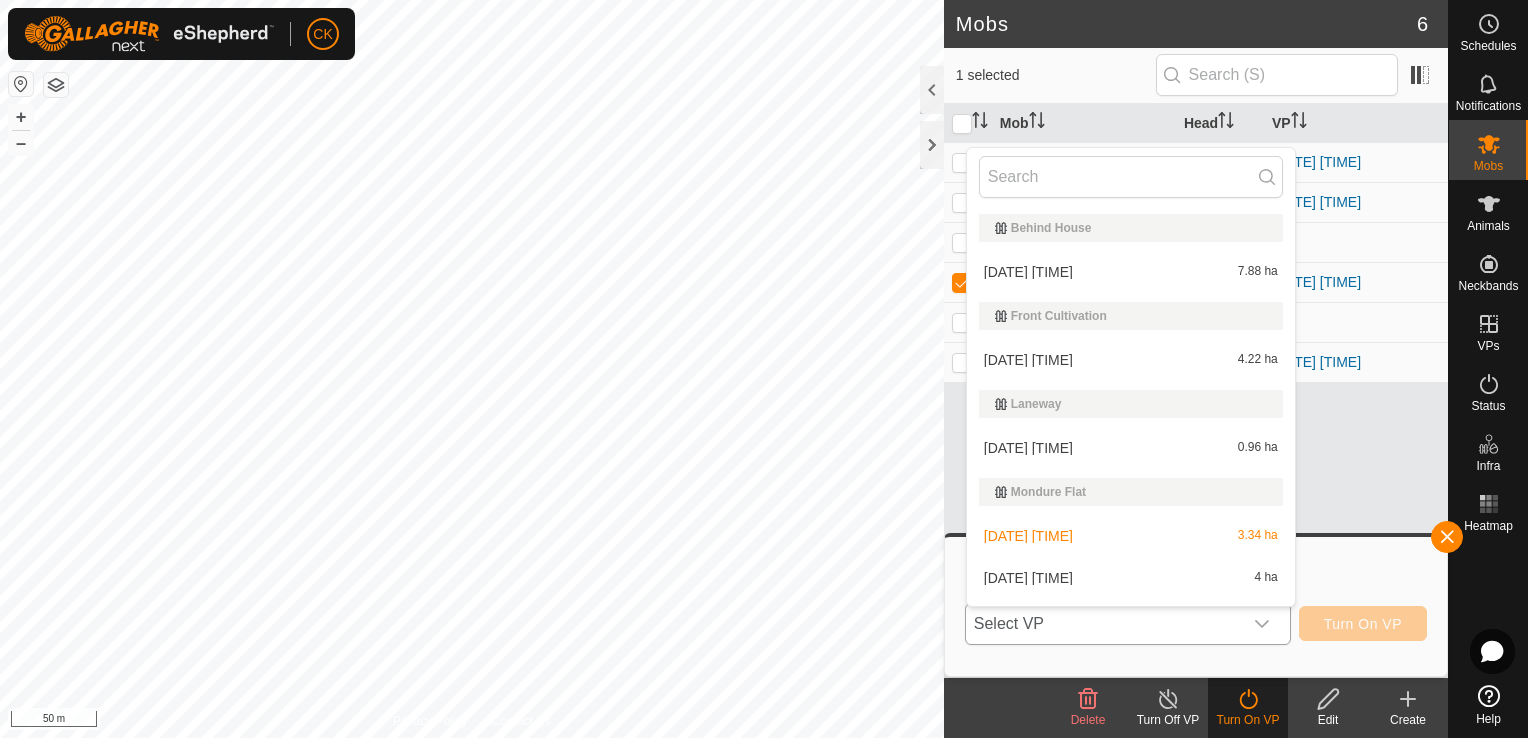 click on "[DATE] [TIME] [AREA] ha" at bounding box center [1131, 578] 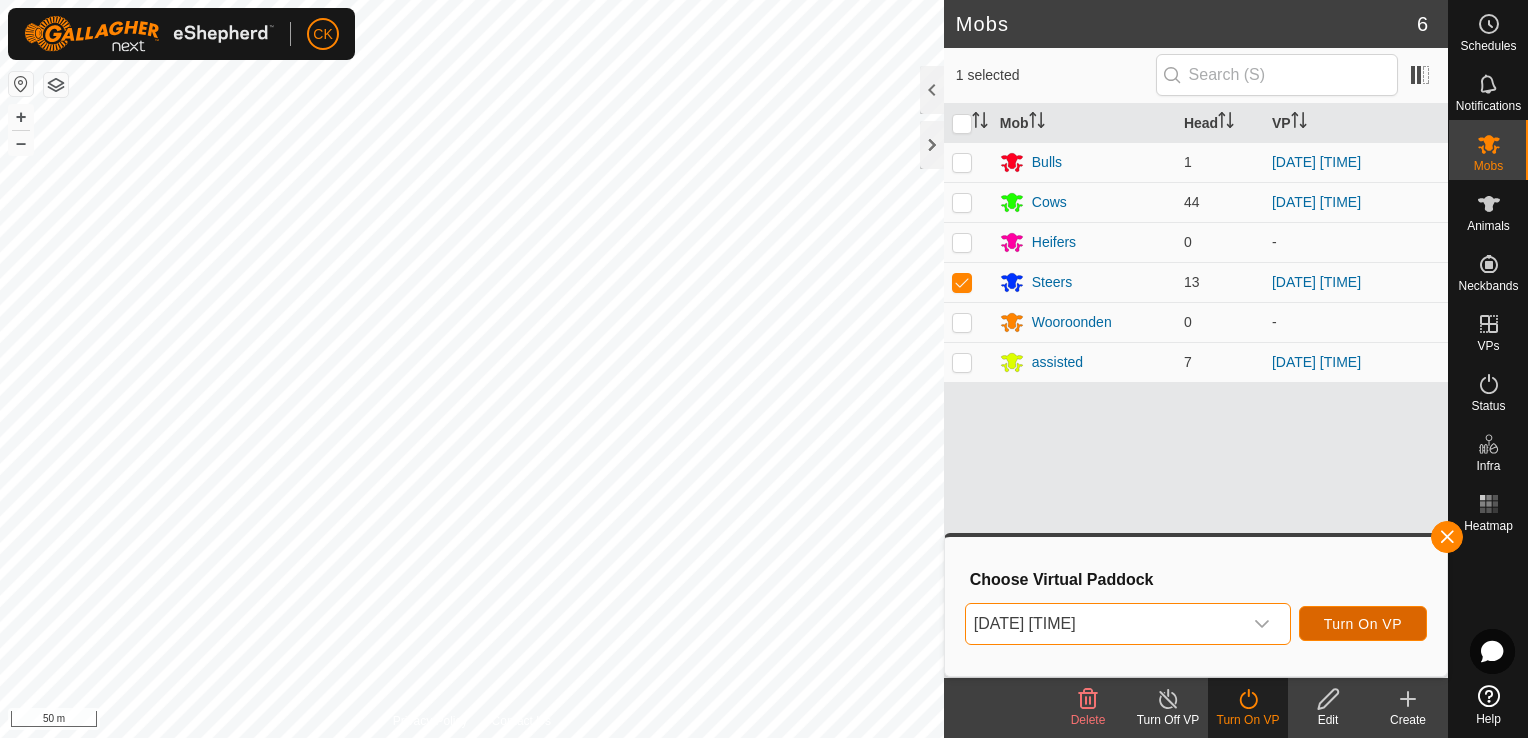 click on "Turn On VP" at bounding box center (1363, 624) 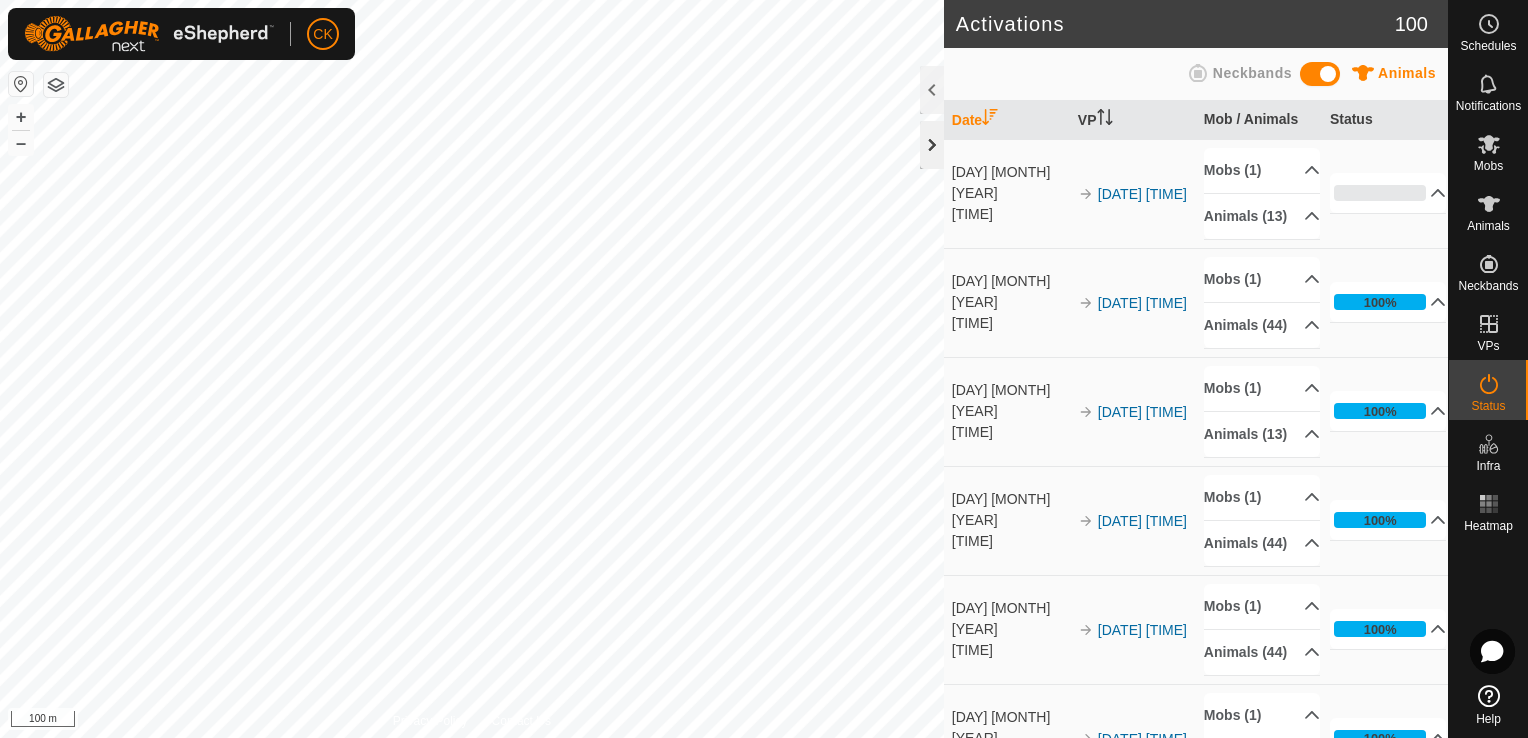 click 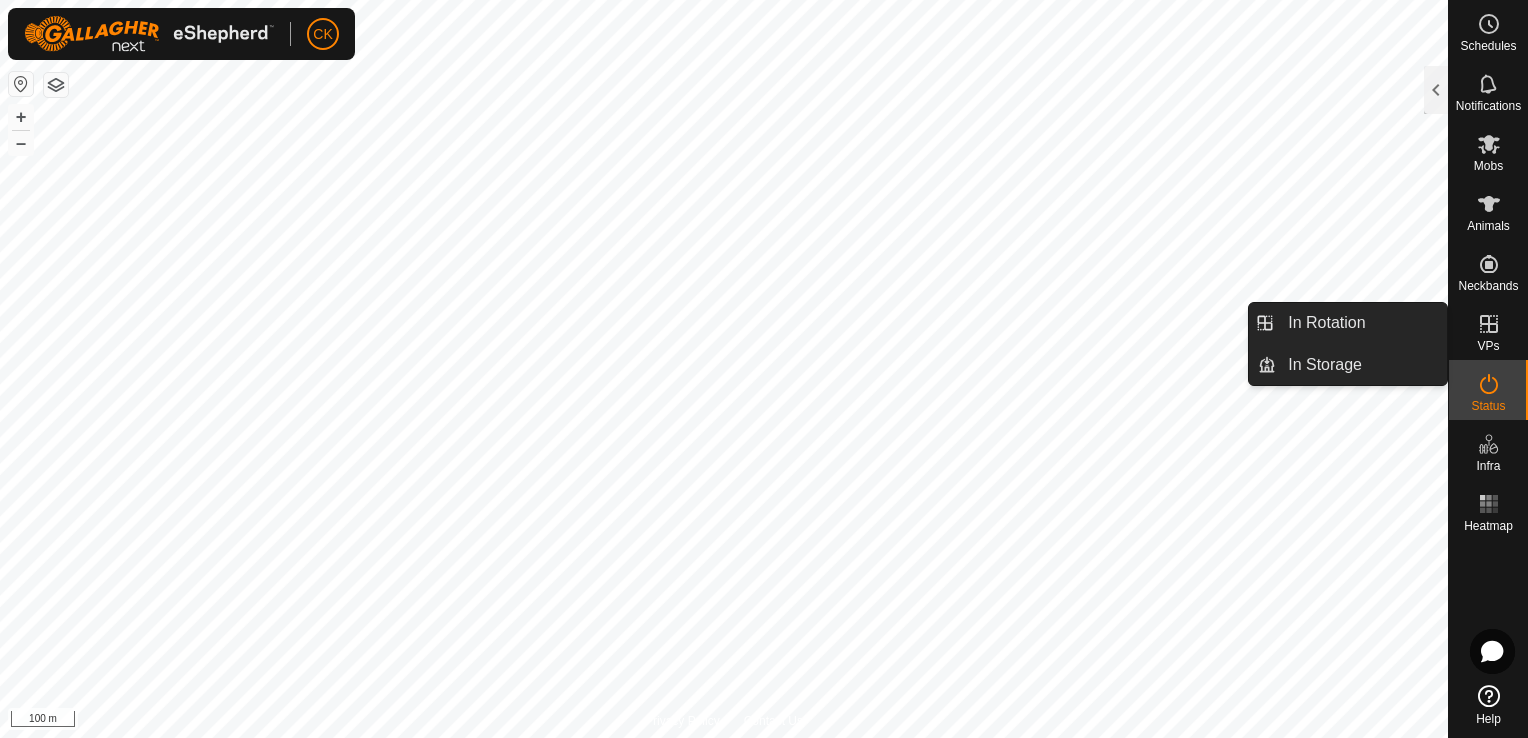 click 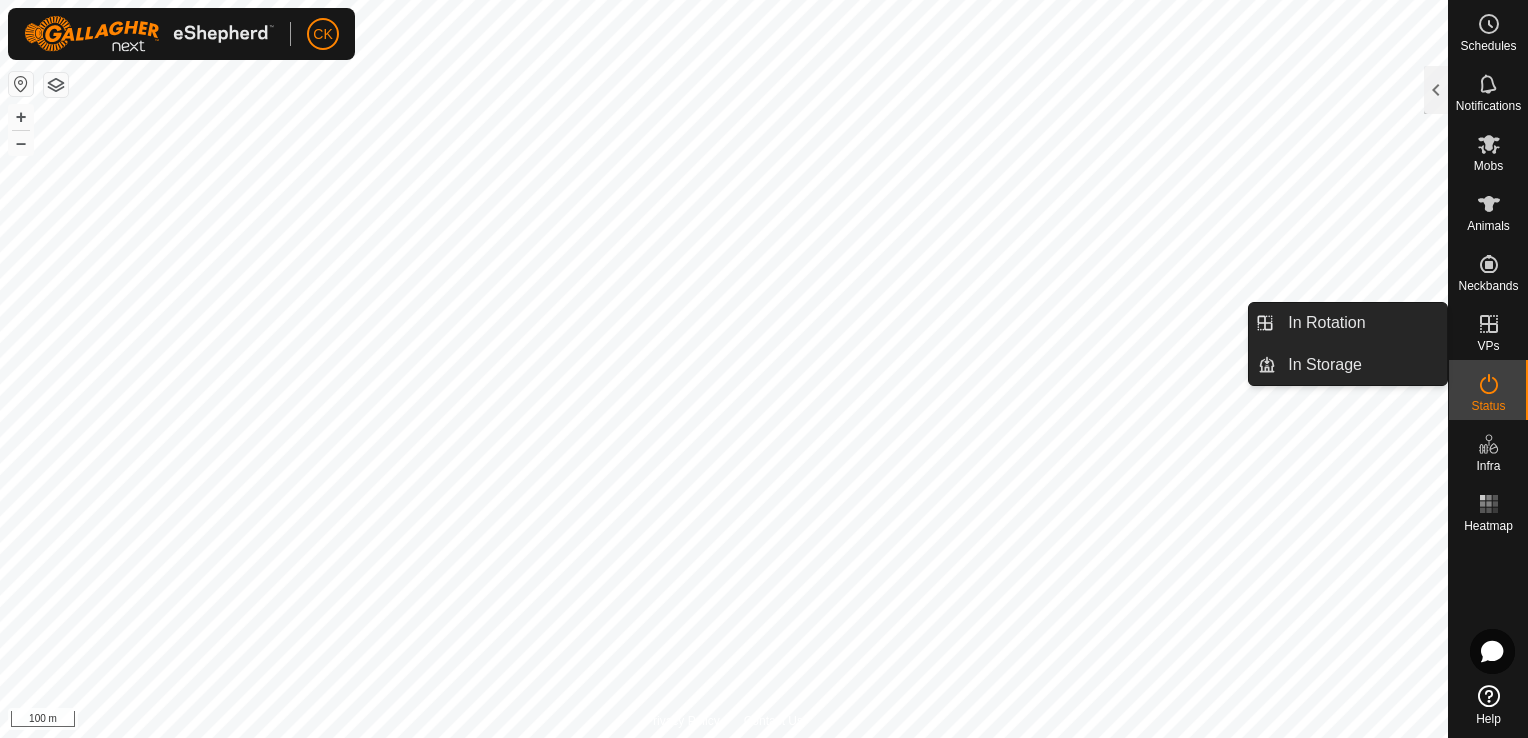 click on "In Rotation" at bounding box center (1361, 323) 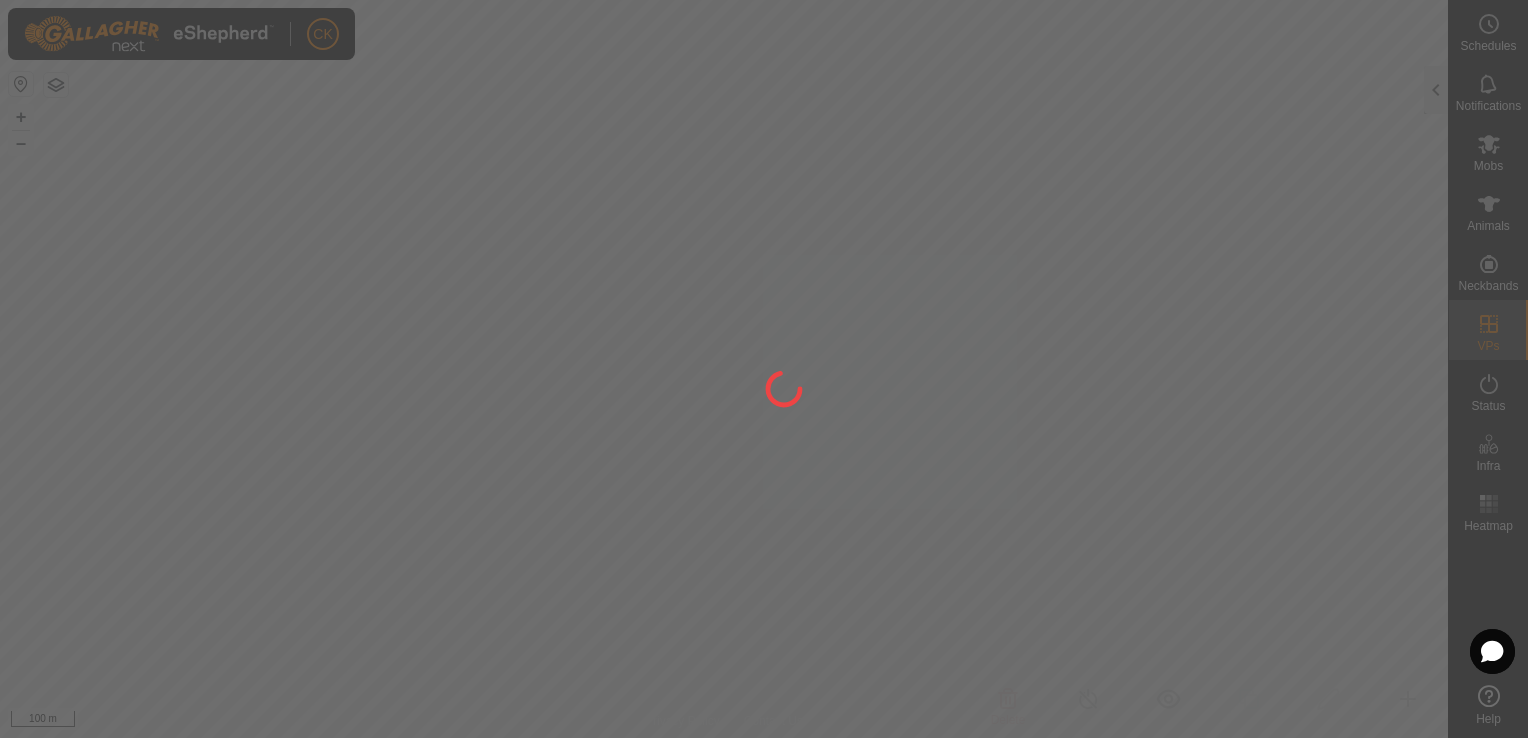 click 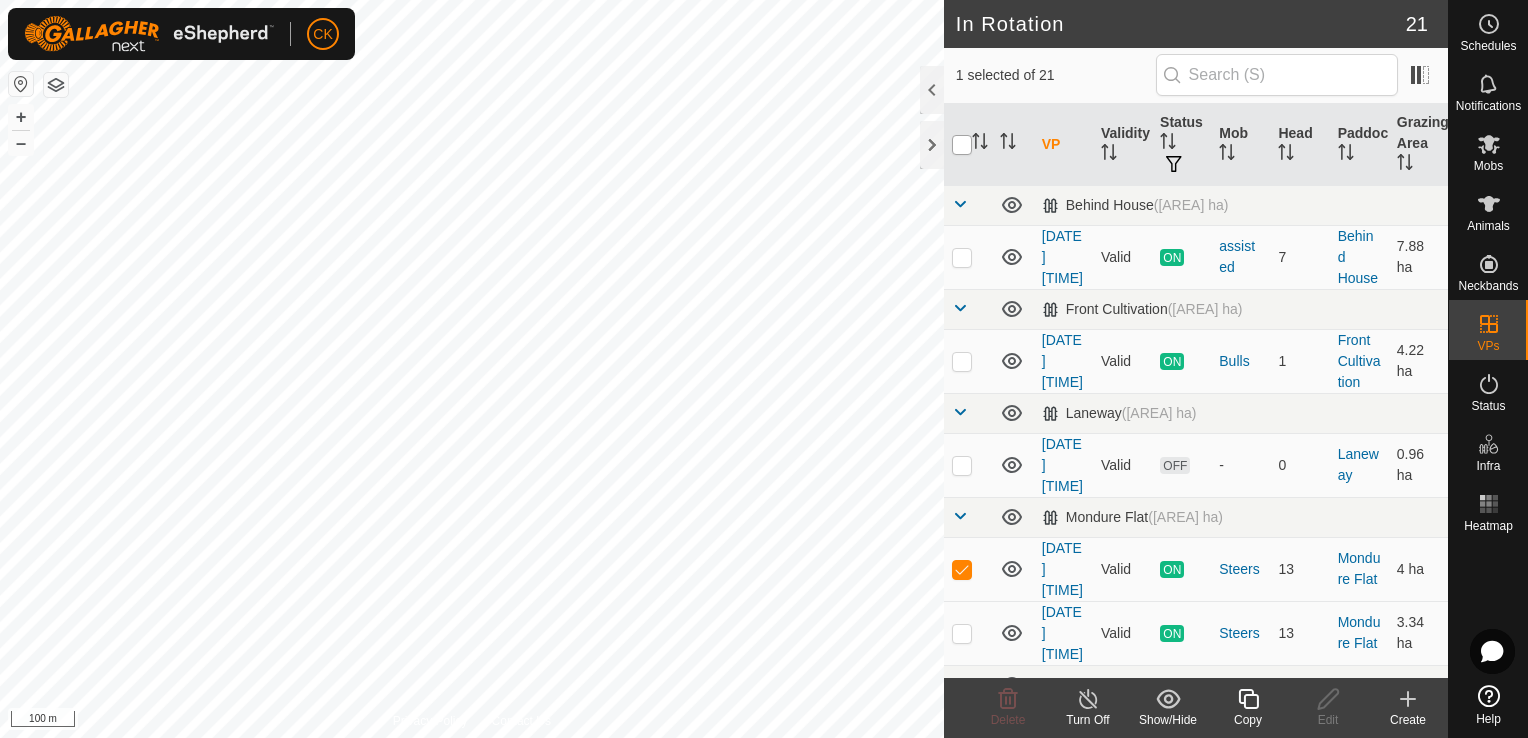 click at bounding box center (962, 145) 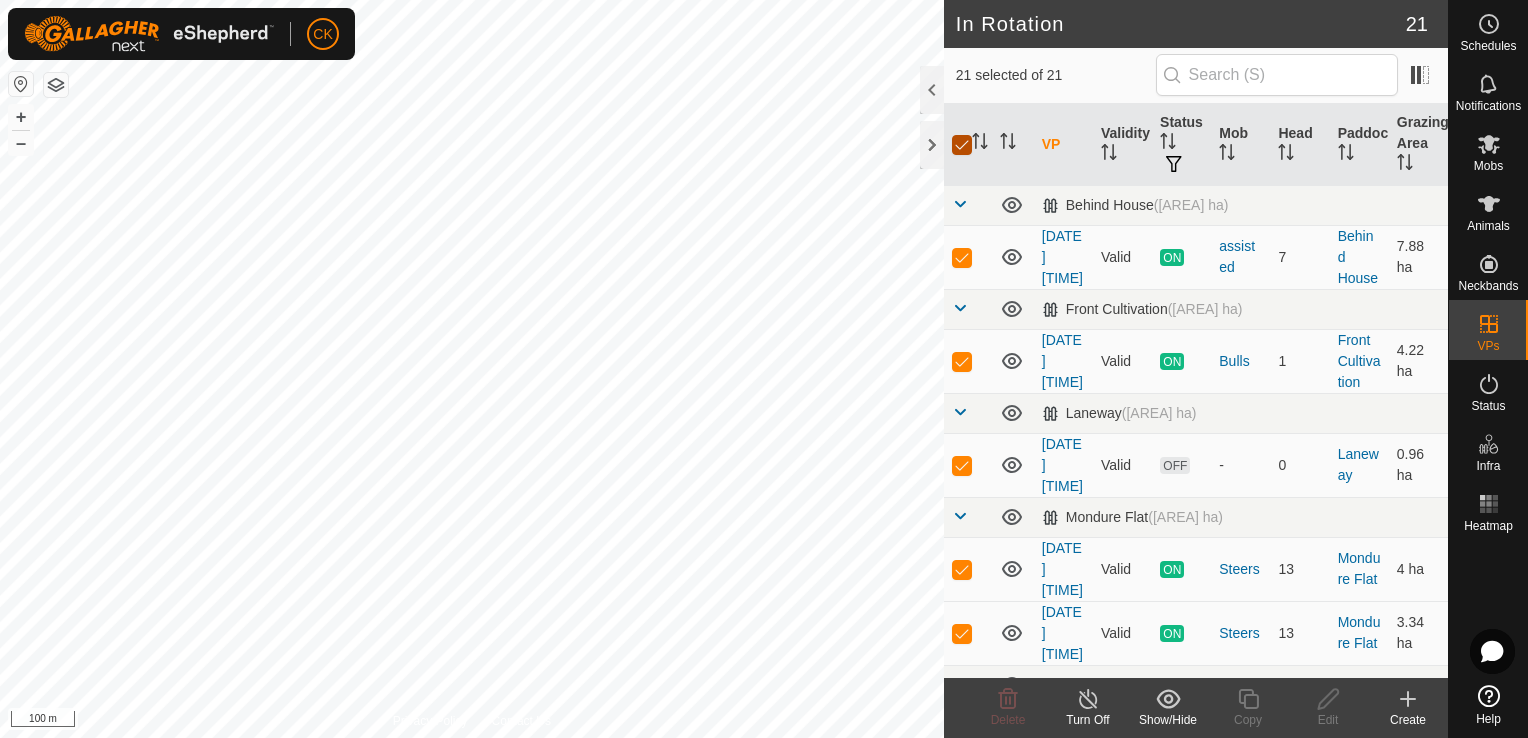 click at bounding box center [962, 145] 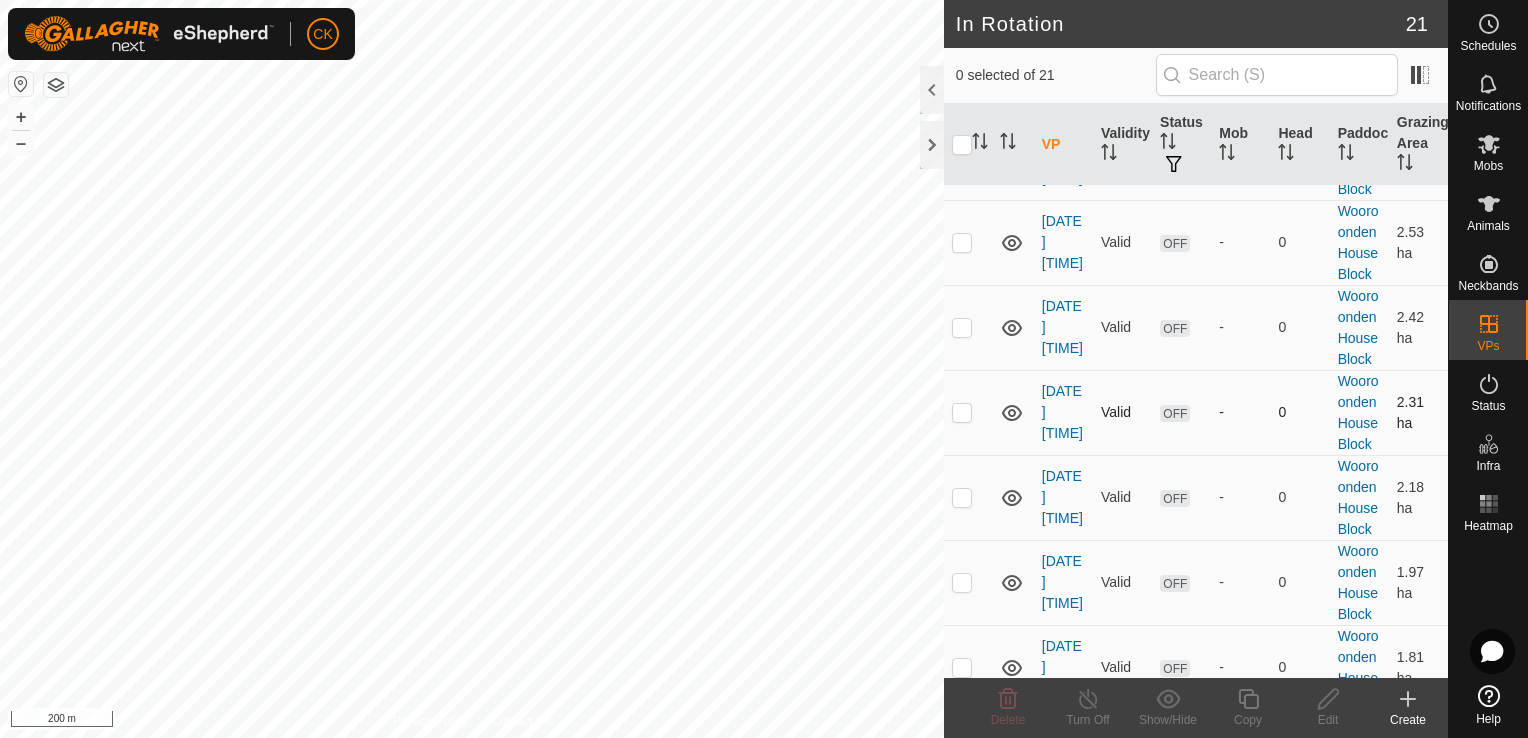 scroll, scrollTop: 700, scrollLeft: 0, axis: vertical 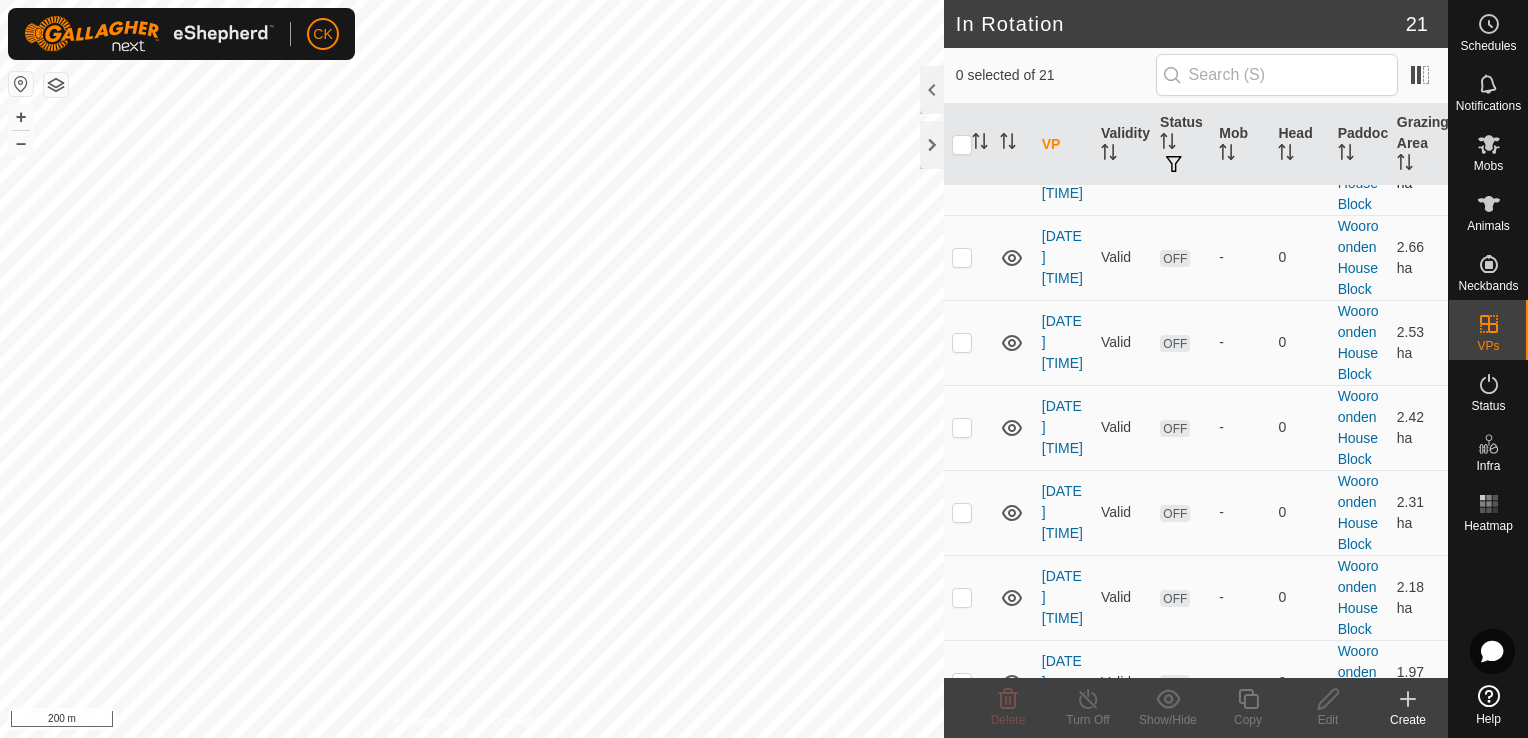 click at bounding box center [962, 172] 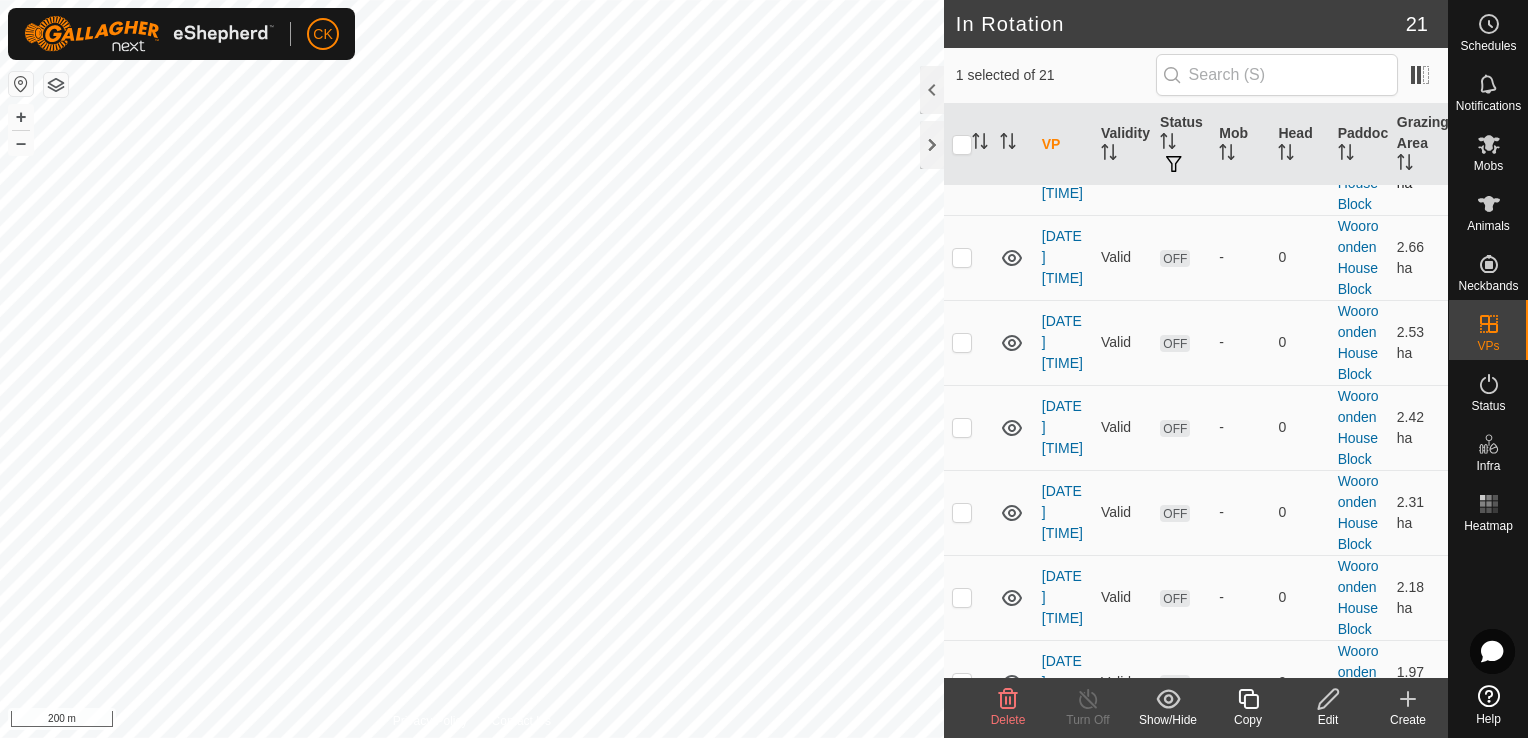 click at bounding box center [962, 172] 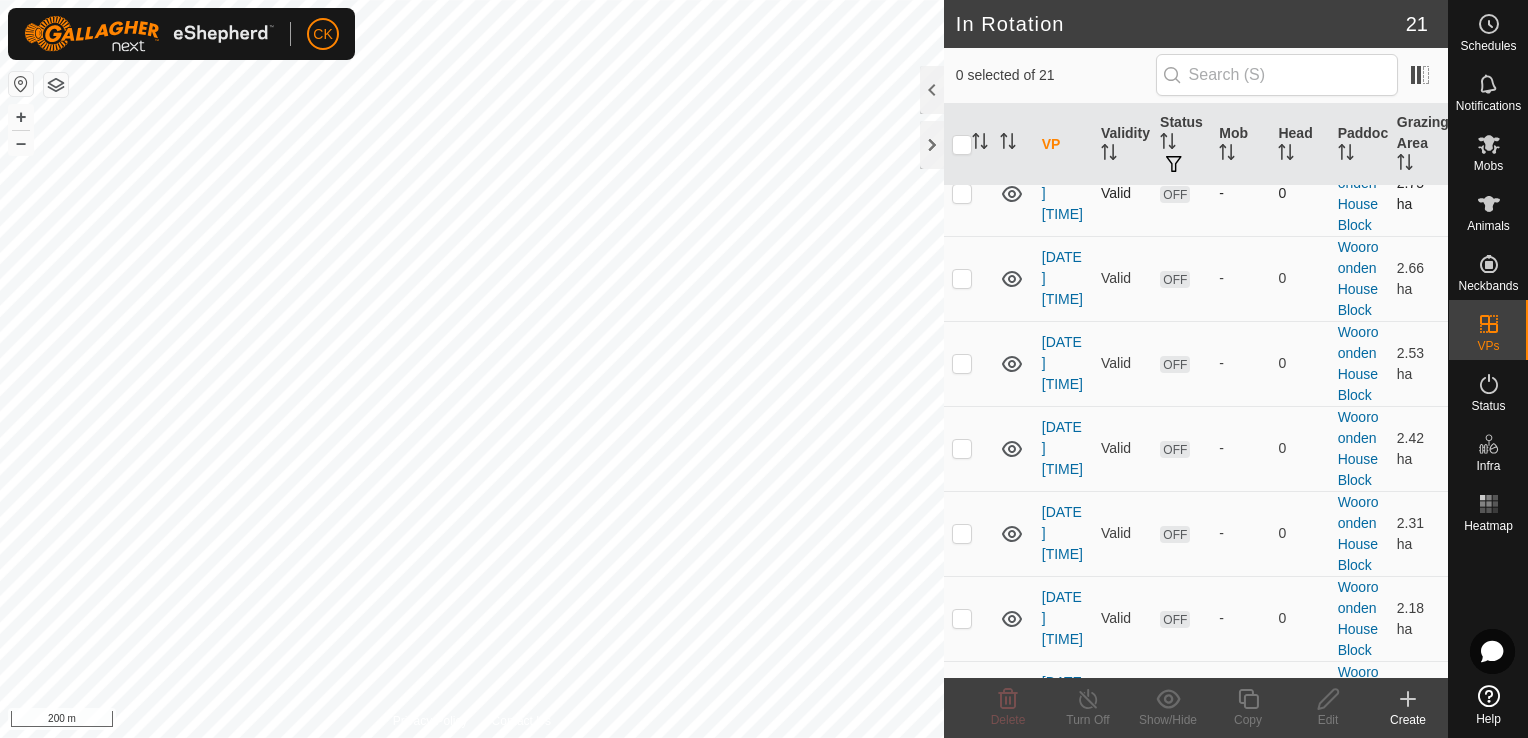 scroll, scrollTop: 800, scrollLeft: 0, axis: vertical 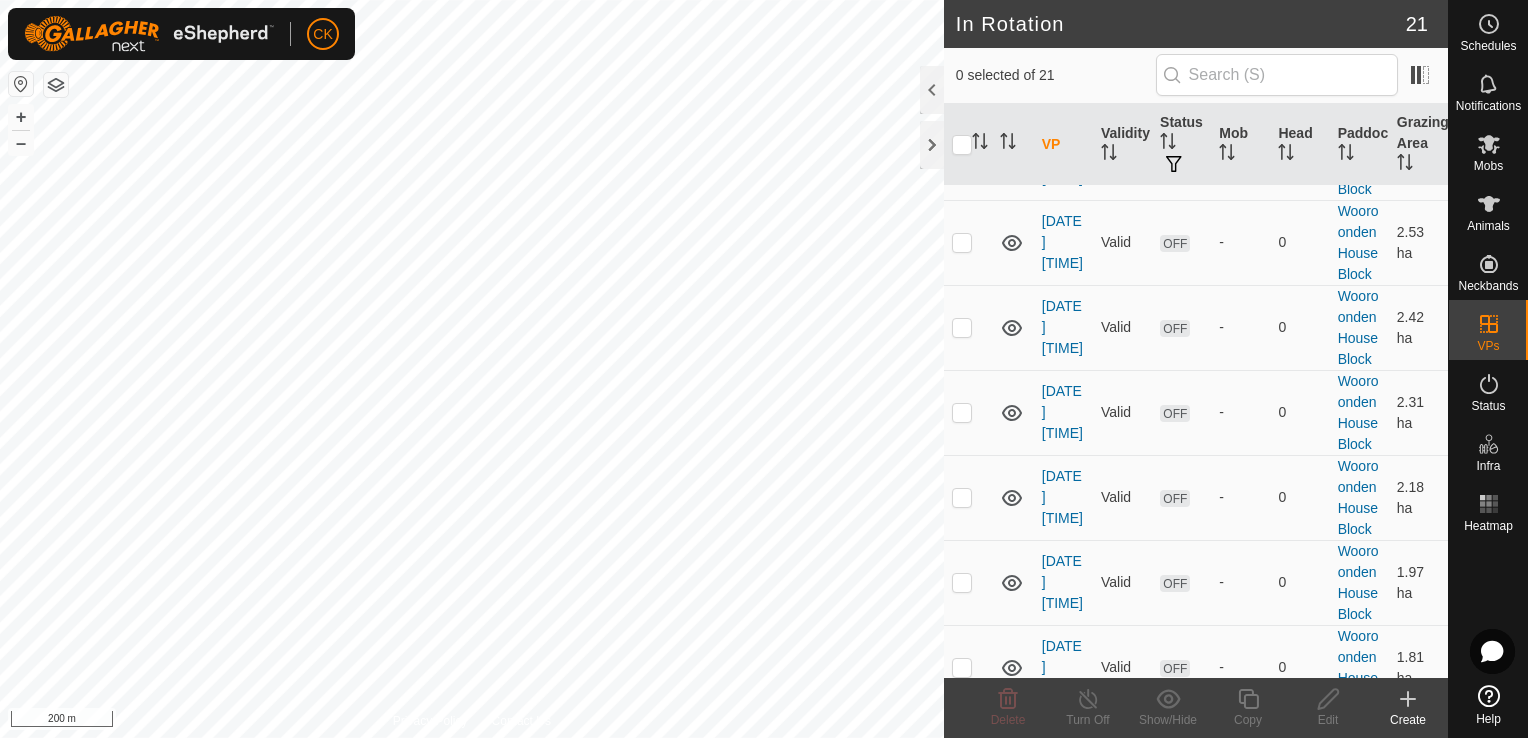 click at bounding box center (962, 157) 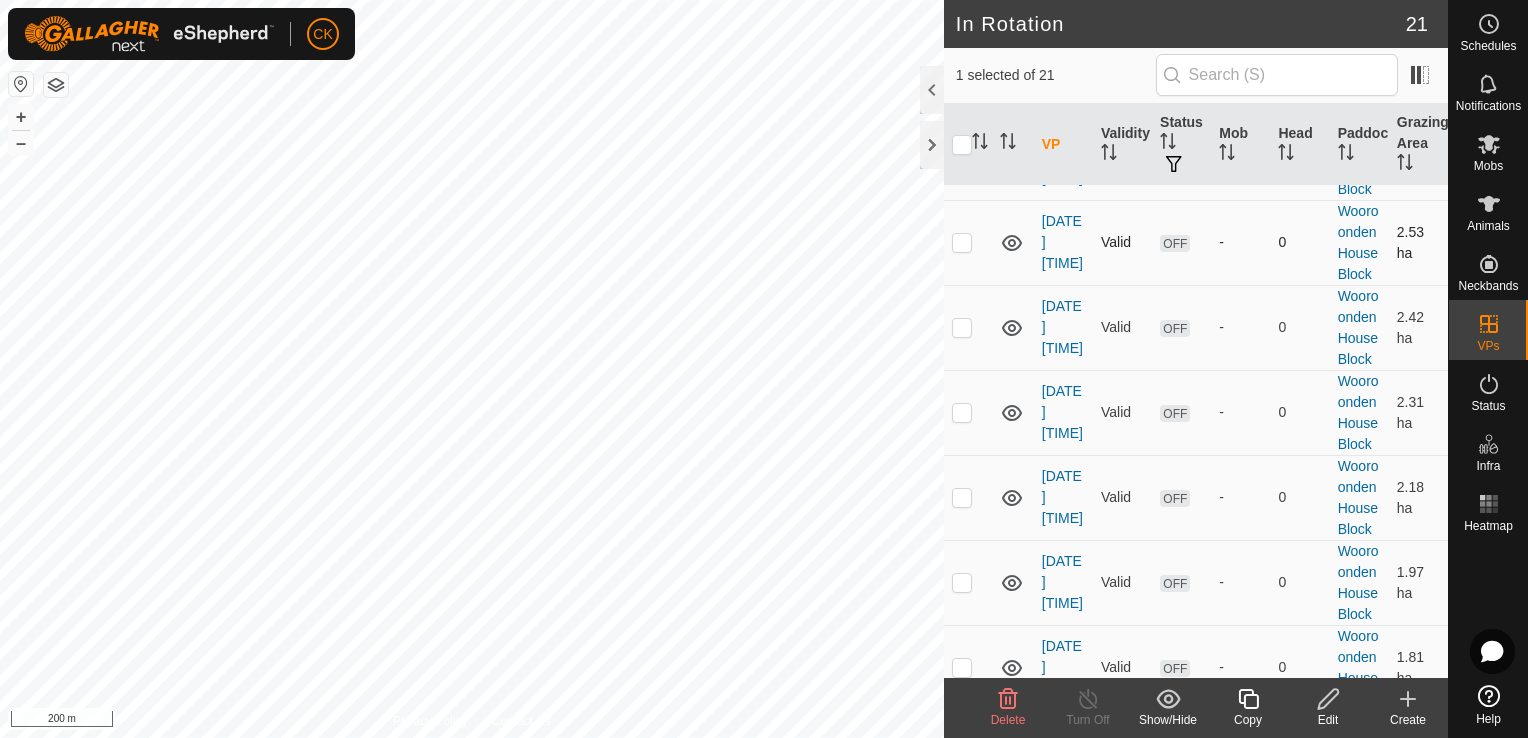 click at bounding box center [962, 242] 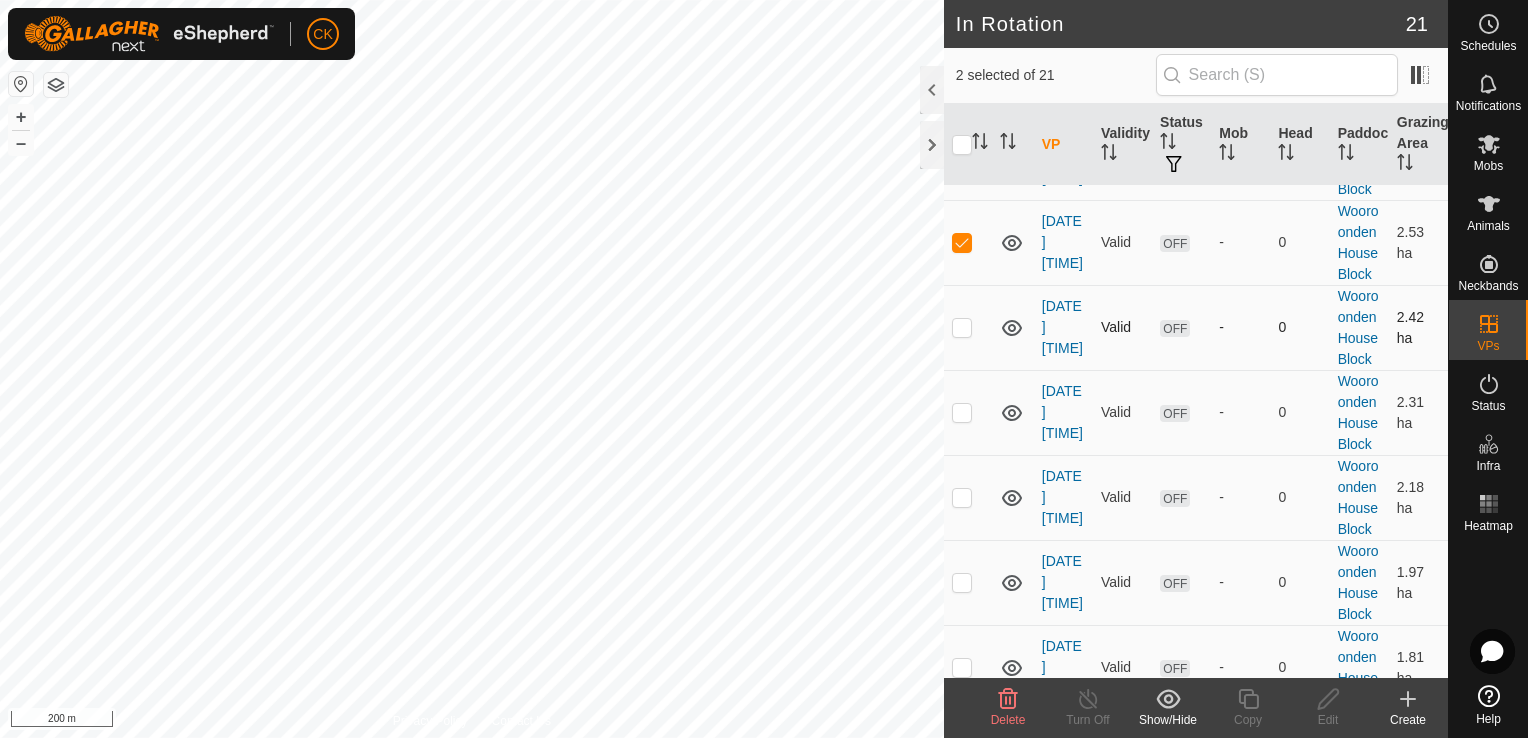 click at bounding box center [962, 327] 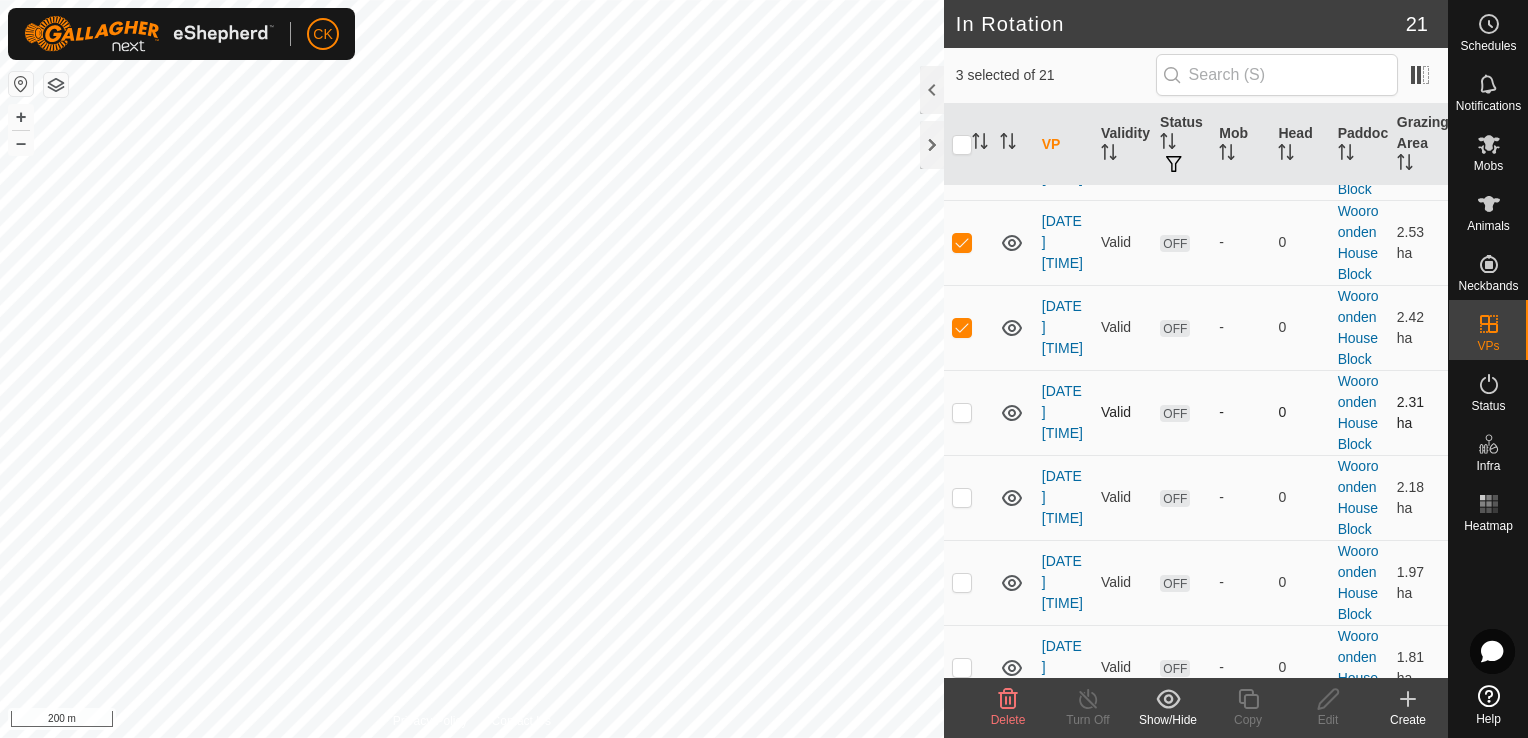 click at bounding box center (968, 412) 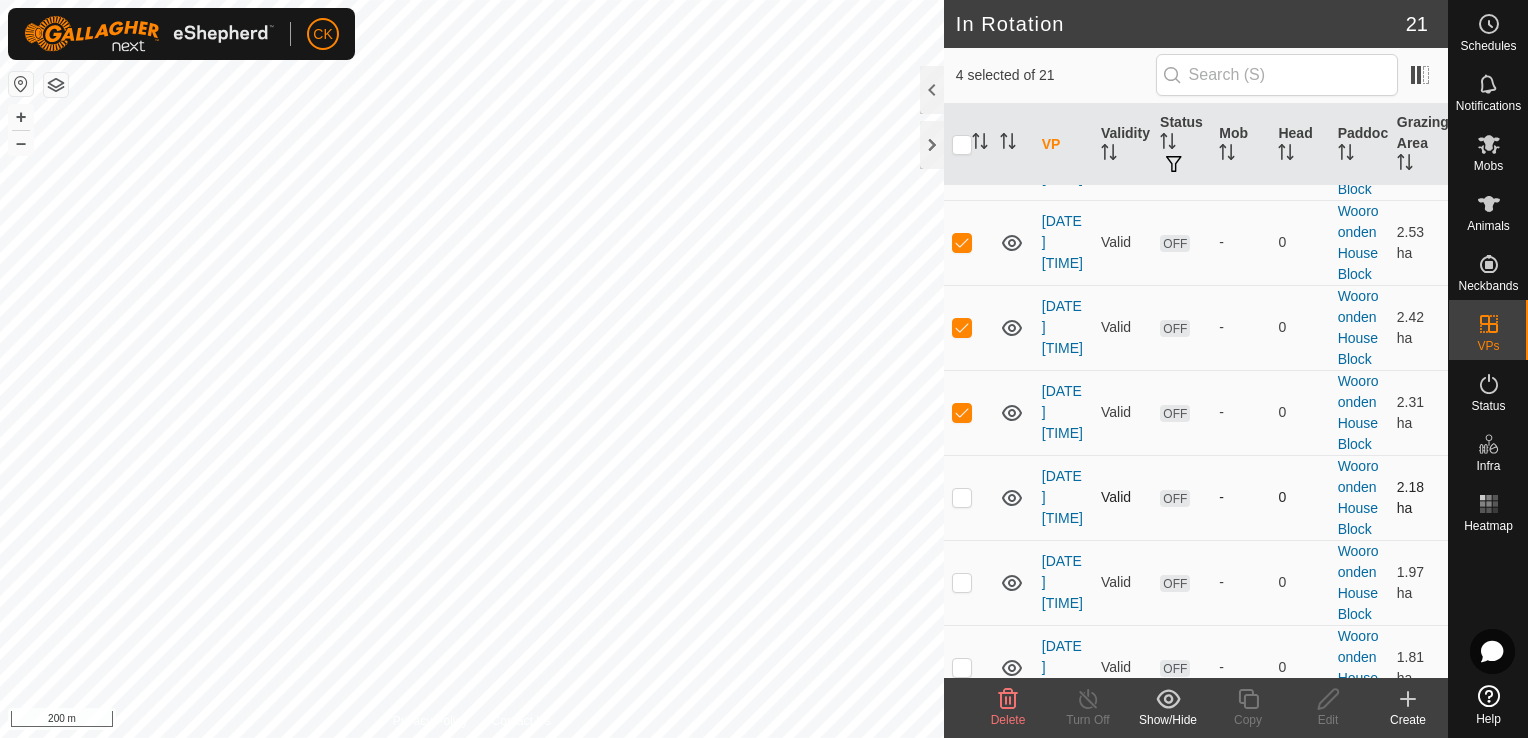 click at bounding box center (968, 497) 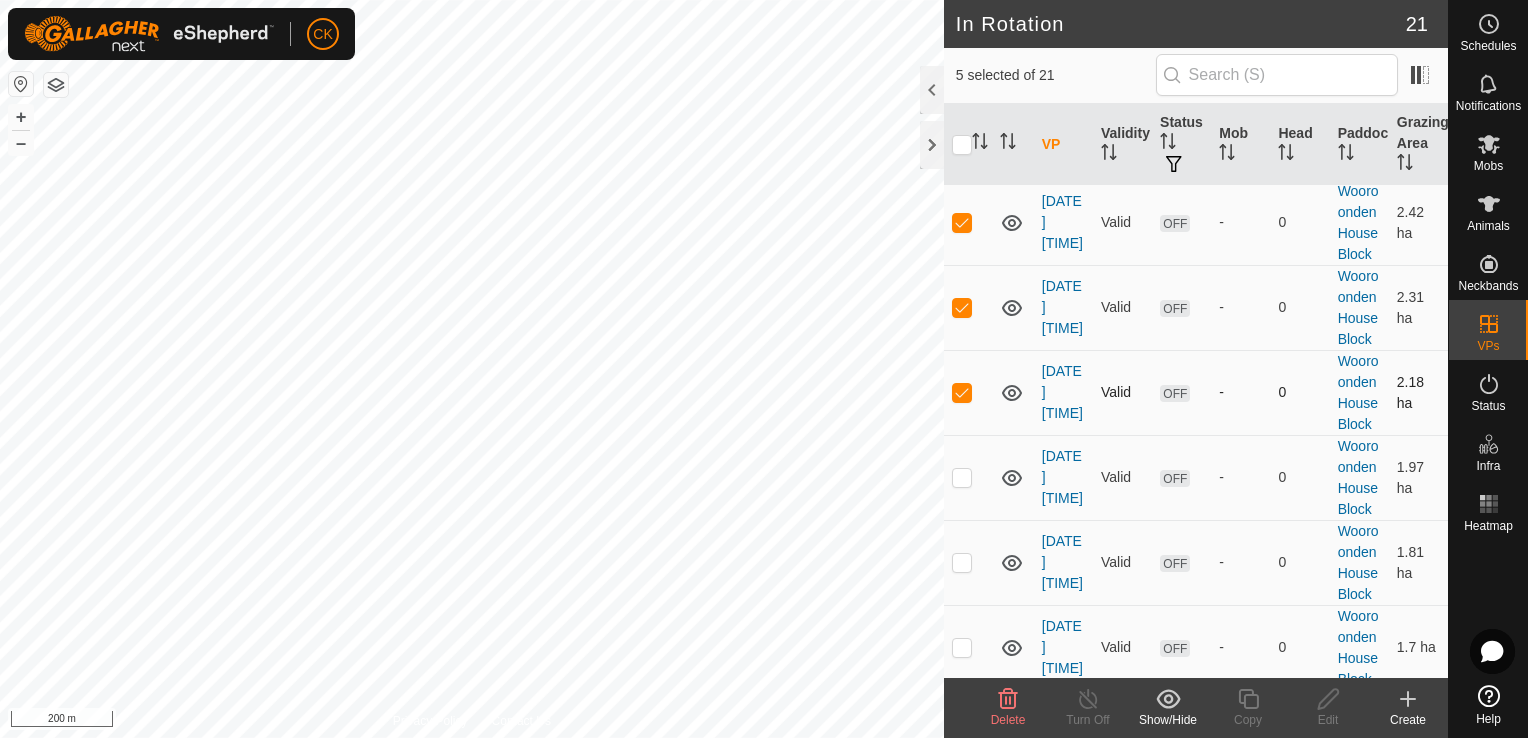 scroll, scrollTop: 1000, scrollLeft: 0, axis: vertical 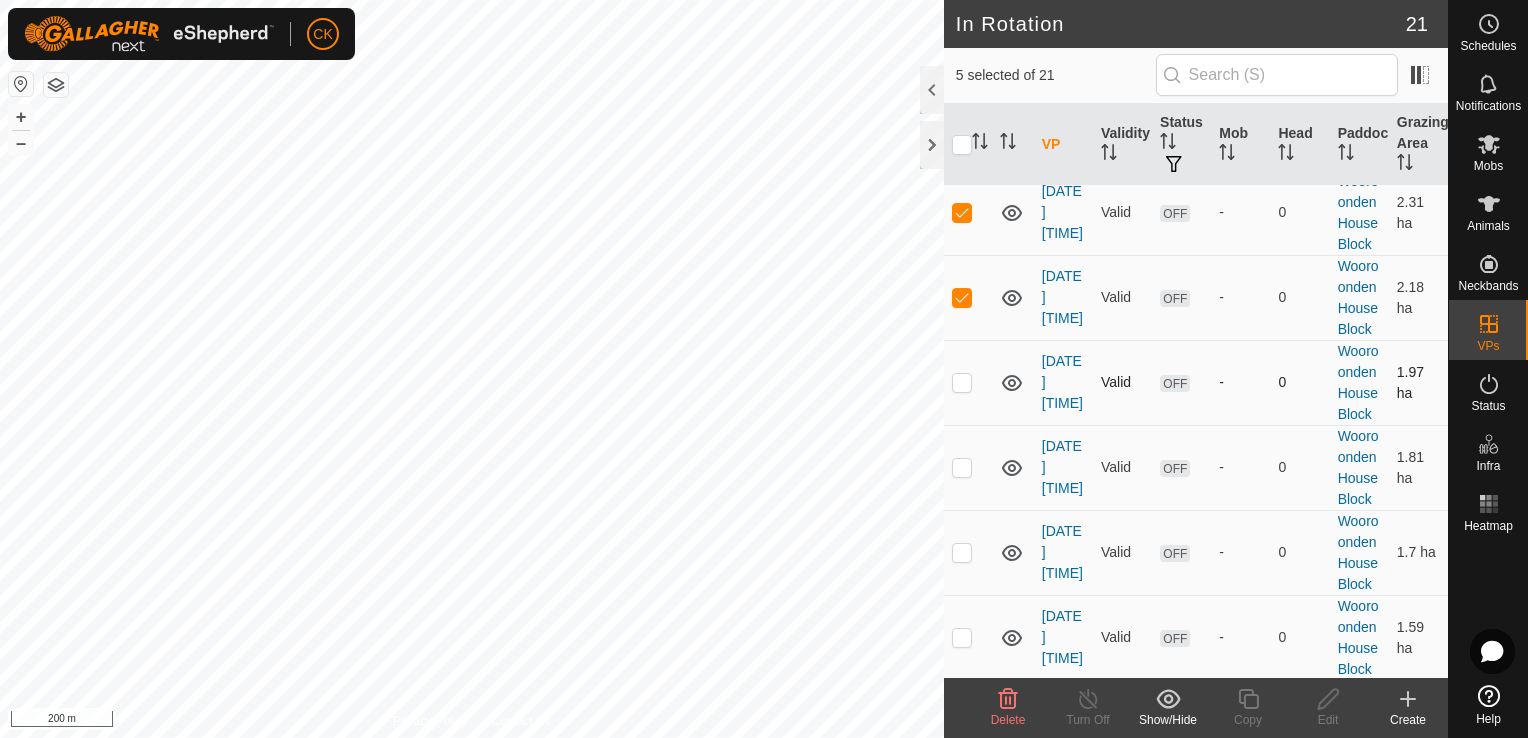 click at bounding box center [962, 382] 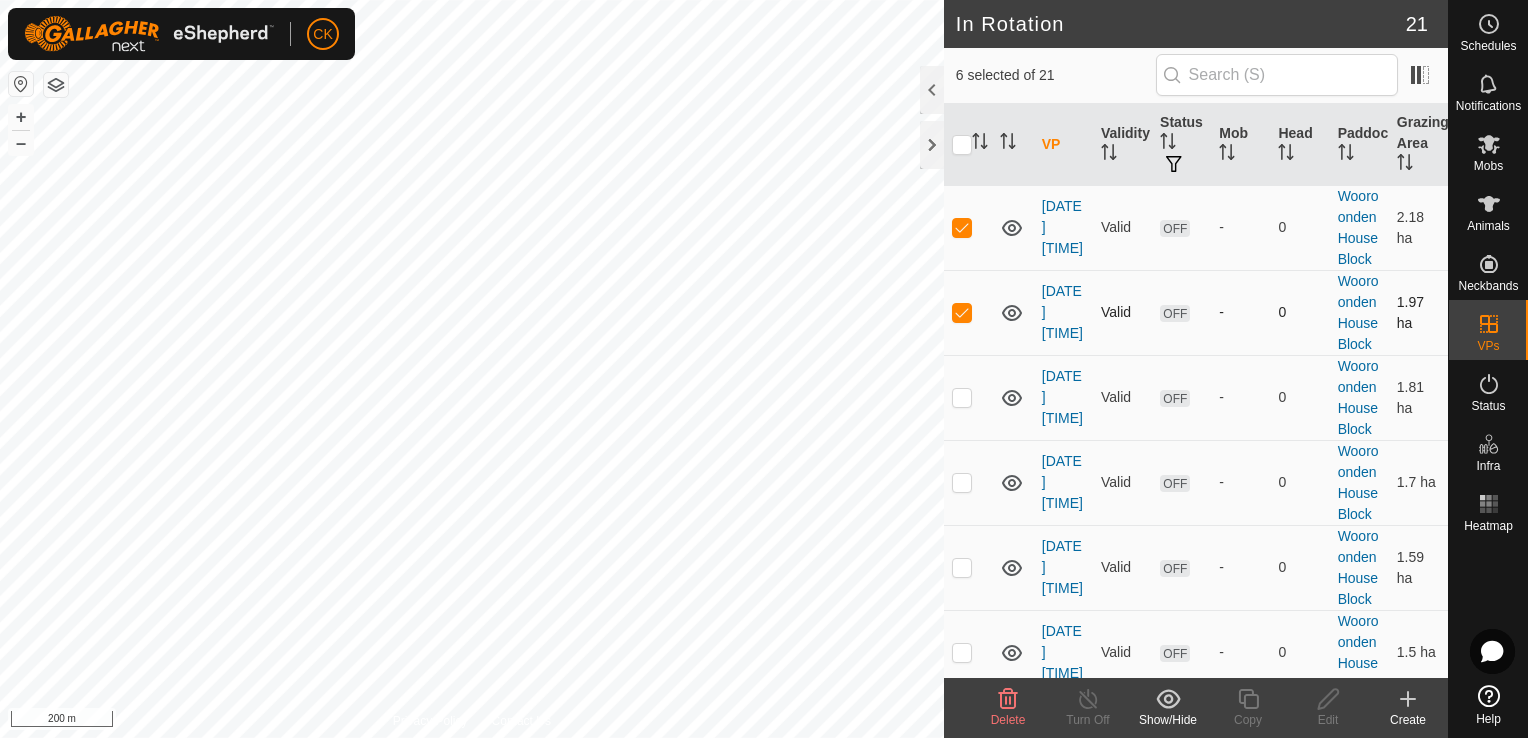 scroll, scrollTop: 1100, scrollLeft: 0, axis: vertical 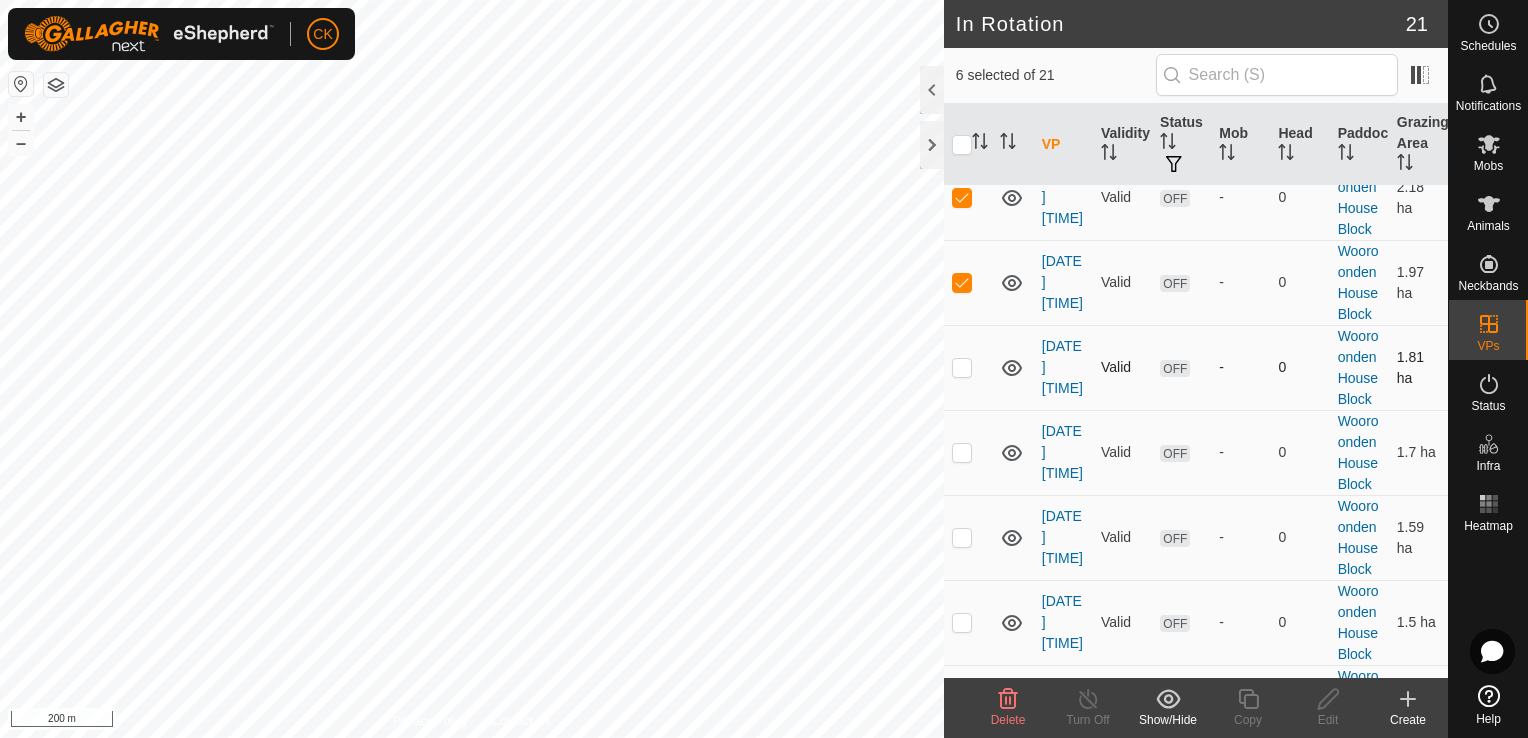 click at bounding box center (962, 367) 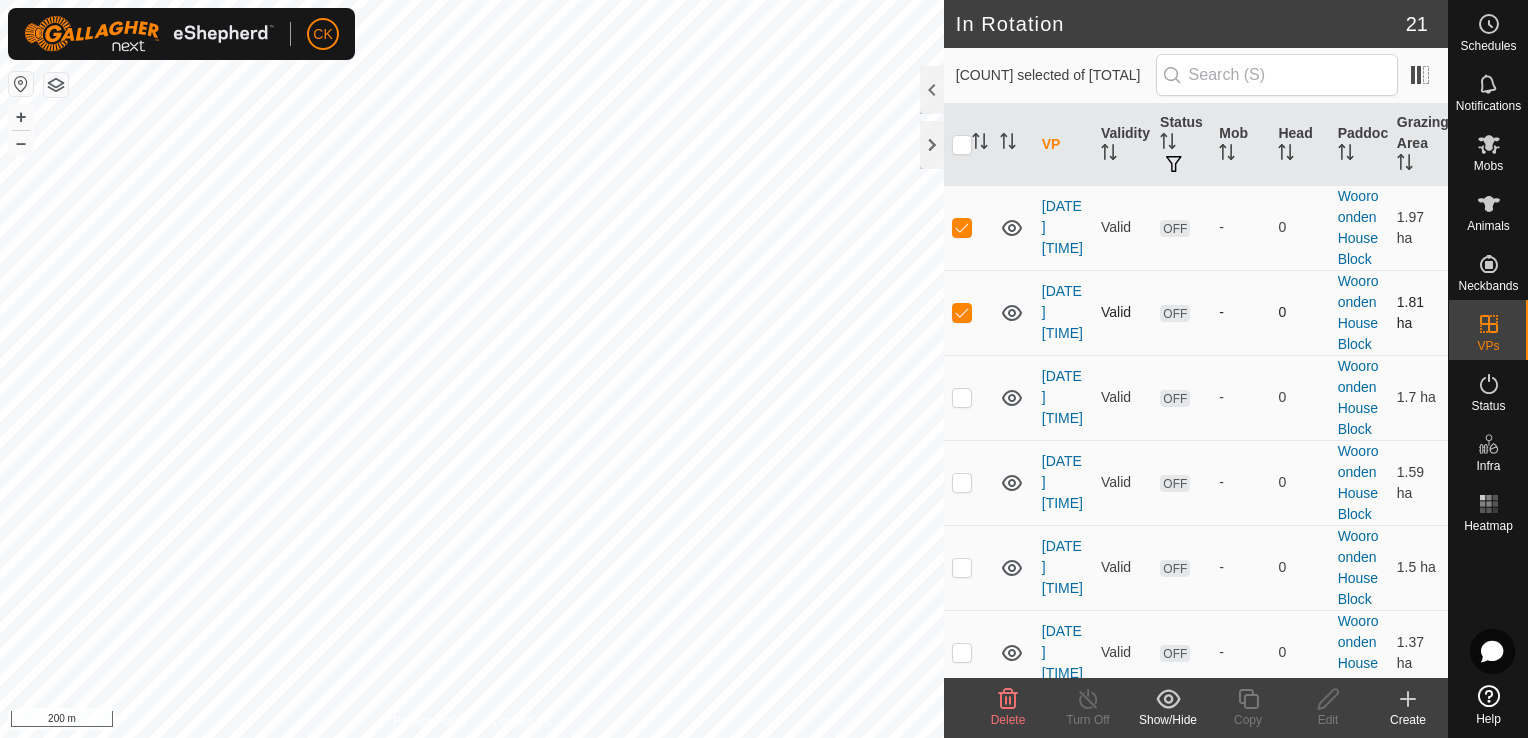 scroll, scrollTop: 1300, scrollLeft: 0, axis: vertical 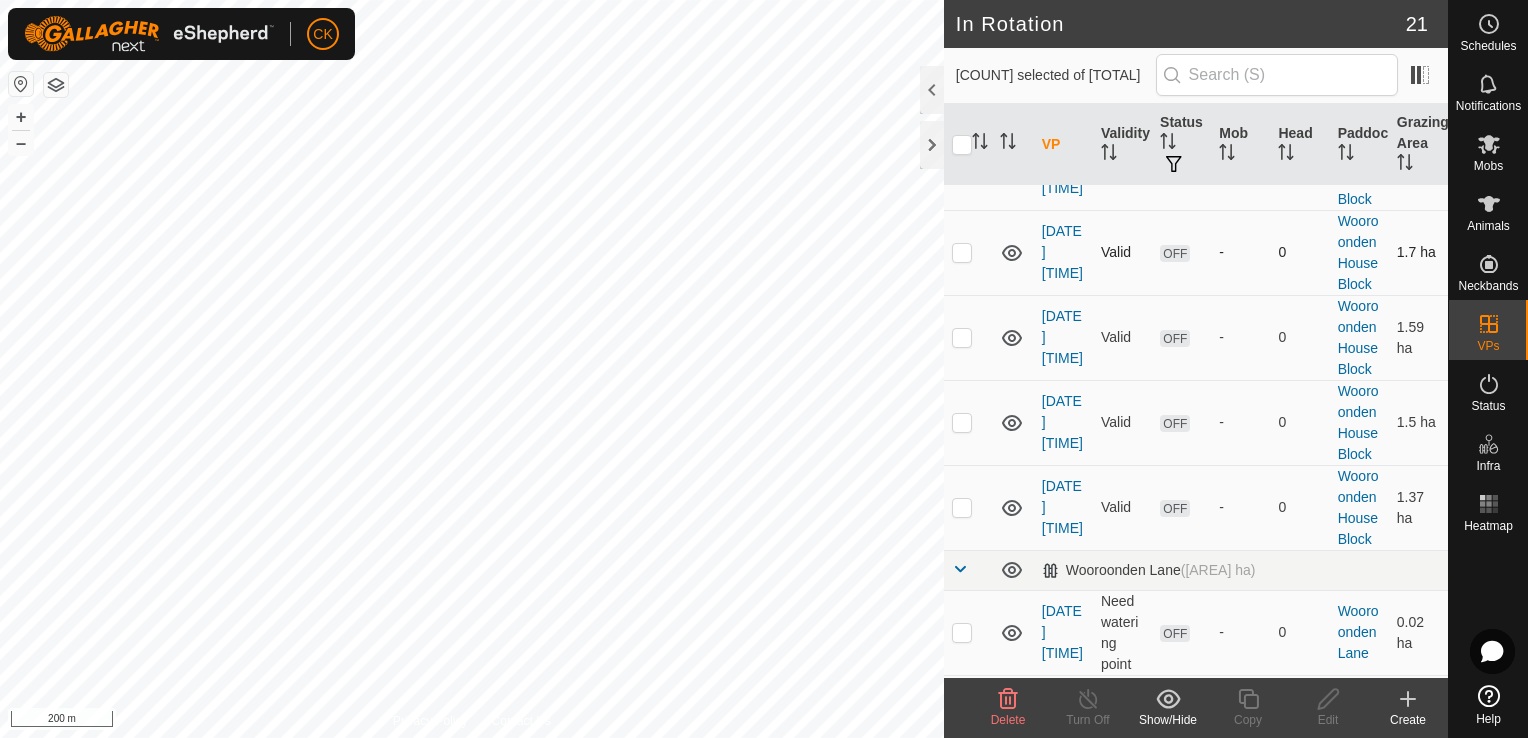 click at bounding box center (962, 252) 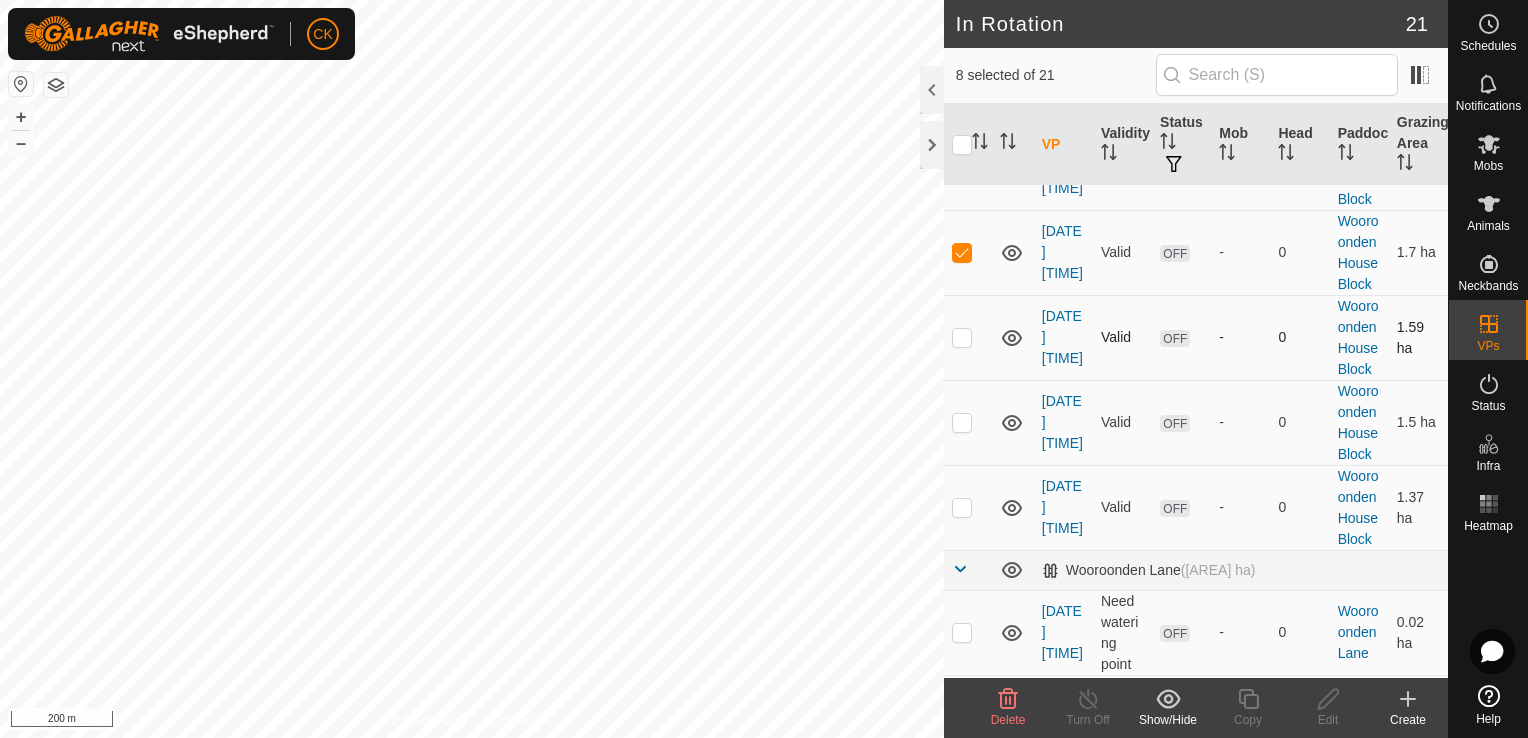 click at bounding box center (962, 337) 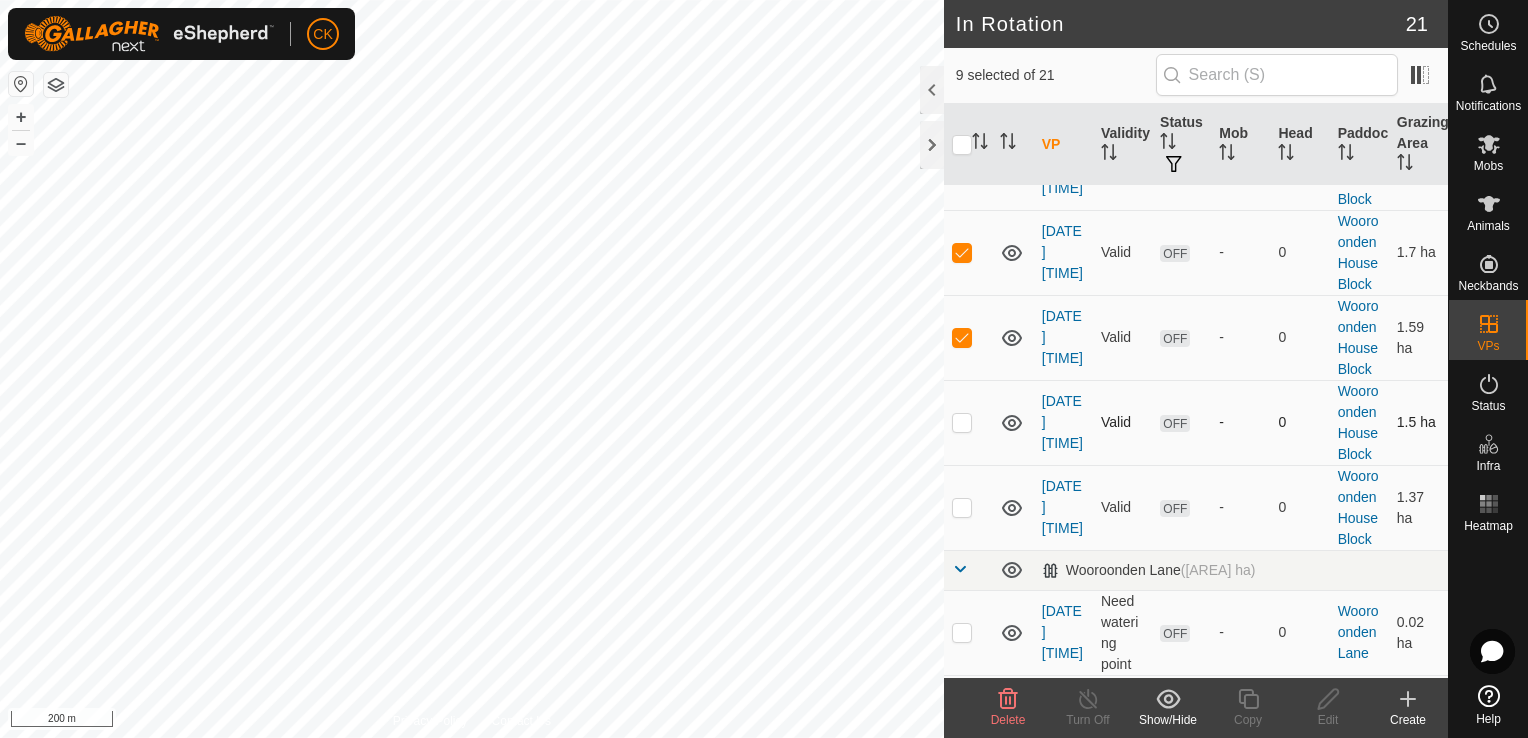click at bounding box center [962, 422] 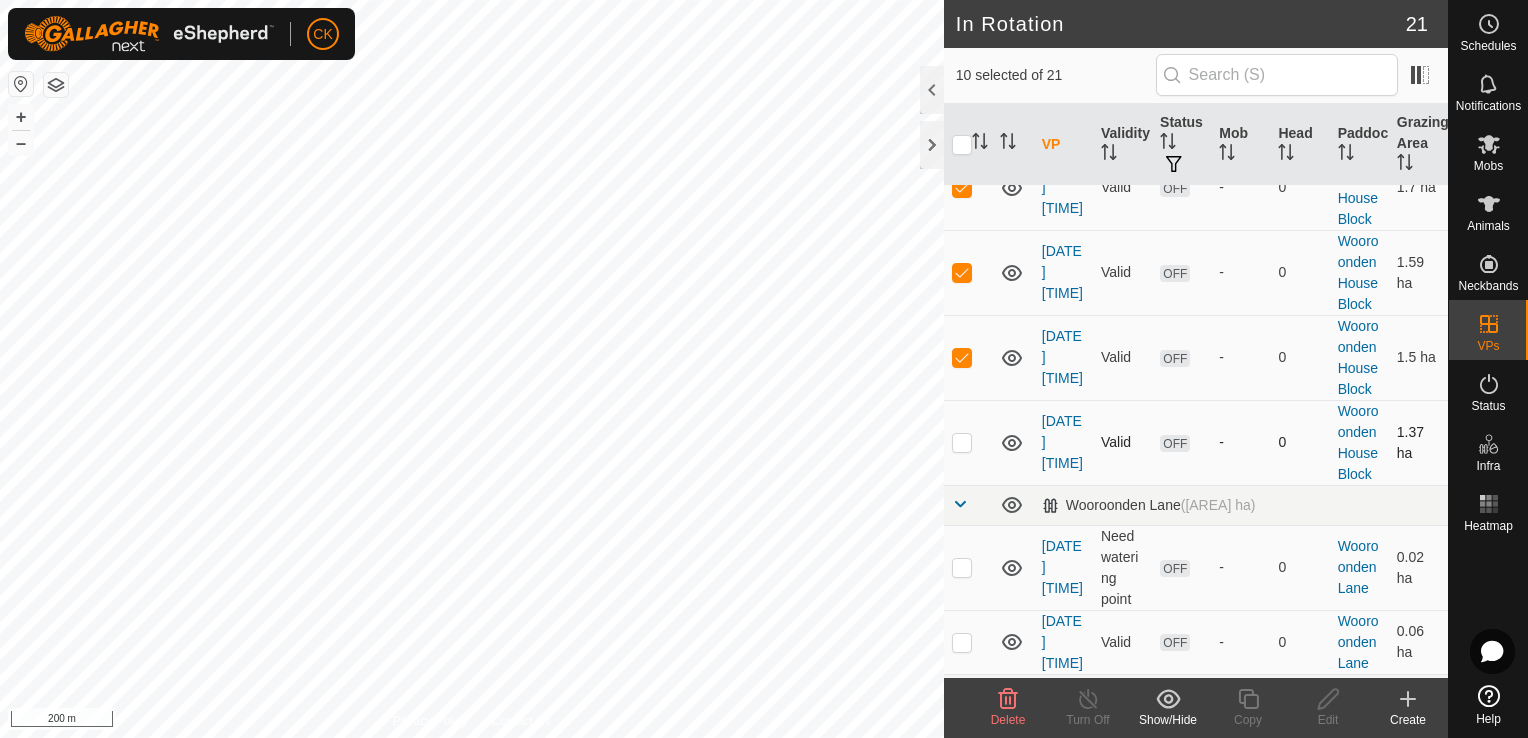 scroll, scrollTop: 1400, scrollLeft: 0, axis: vertical 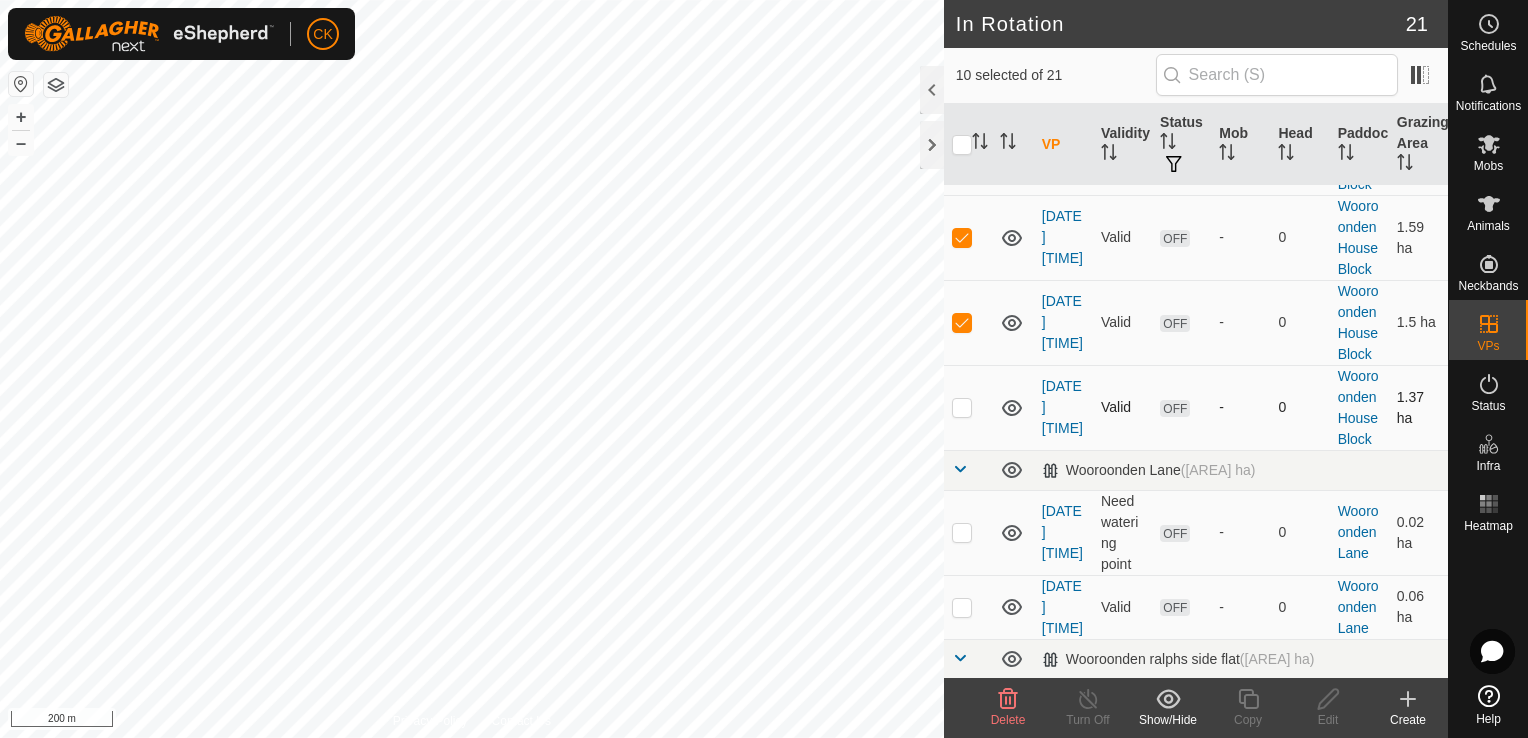 click at bounding box center (962, 407) 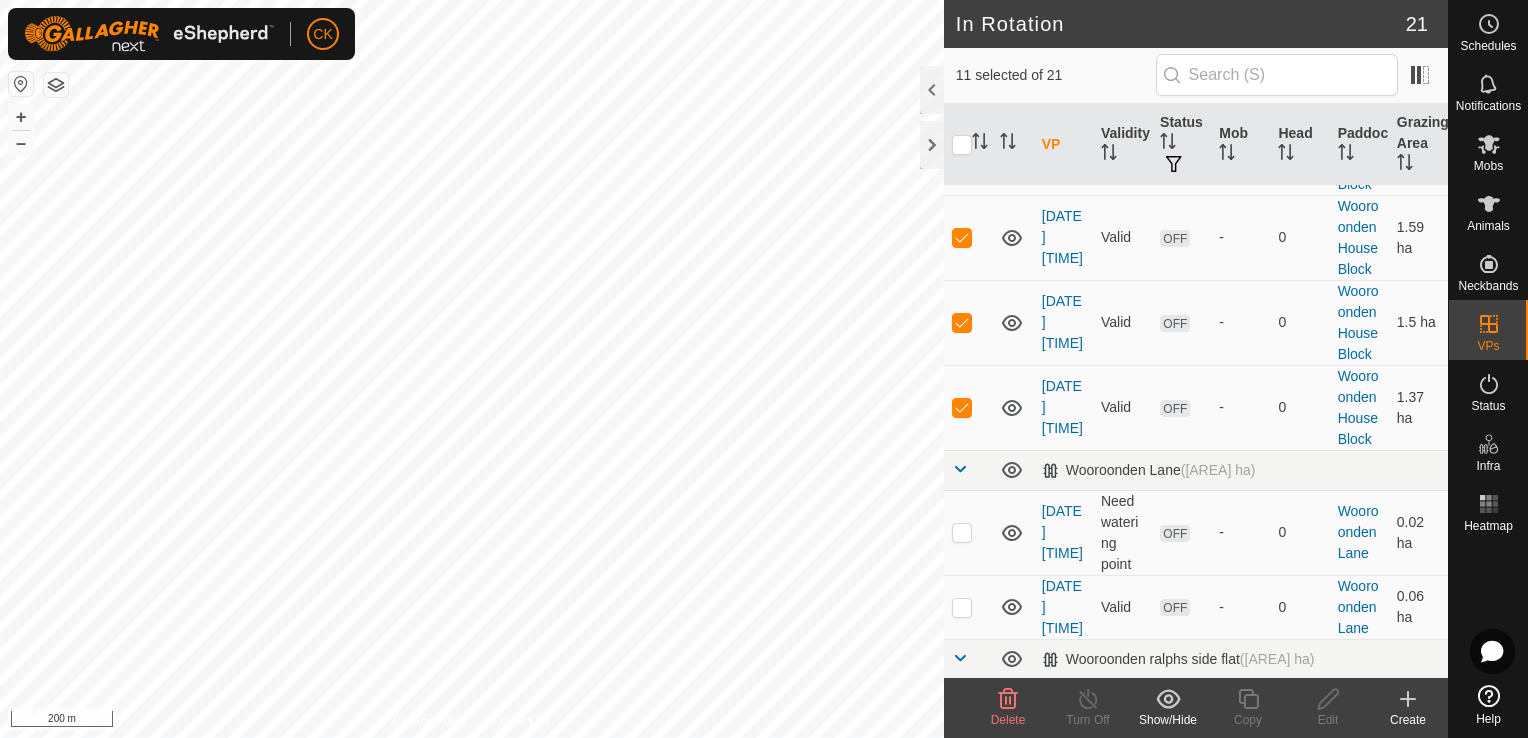click 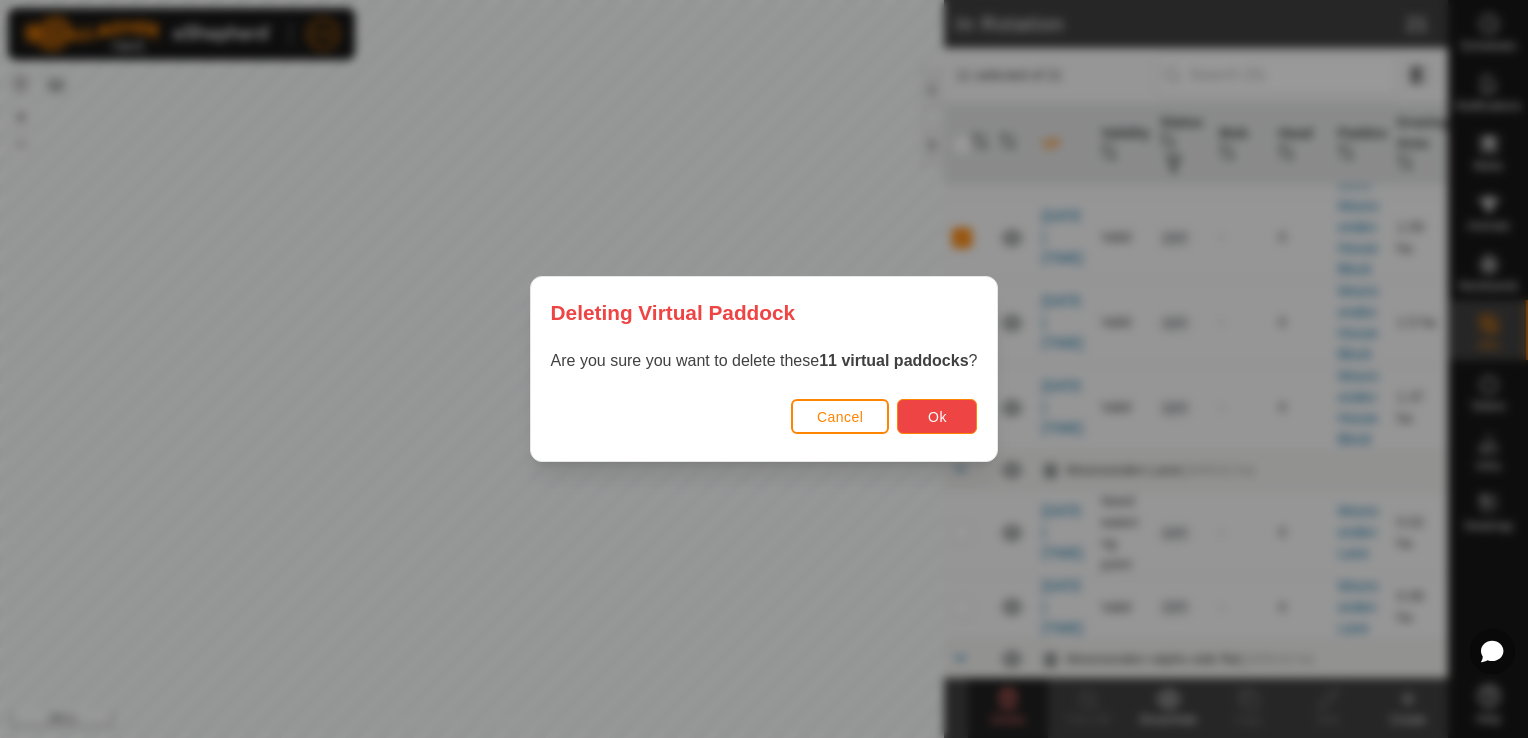 click on "Ok" at bounding box center (937, 416) 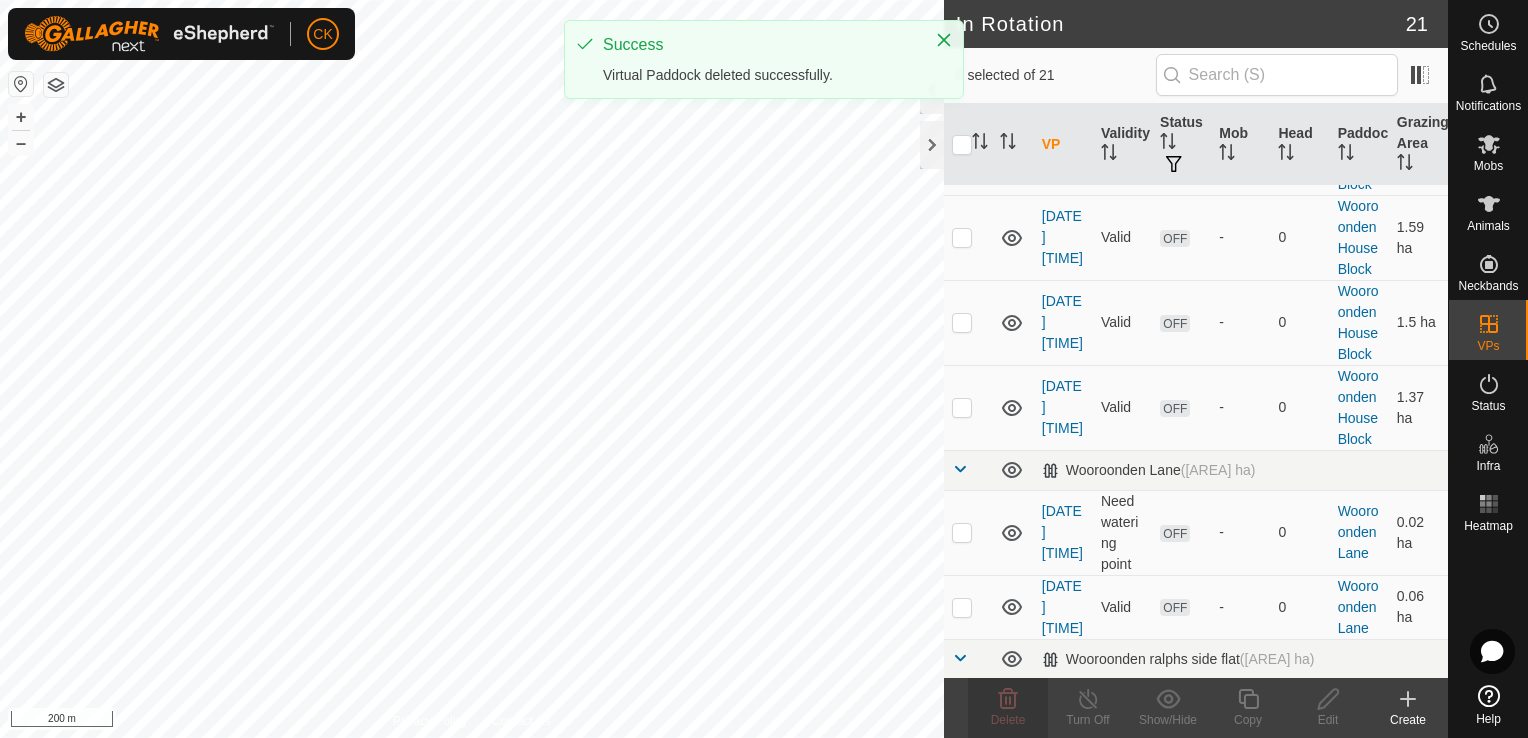 scroll, scrollTop: 716, scrollLeft: 0, axis: vertical 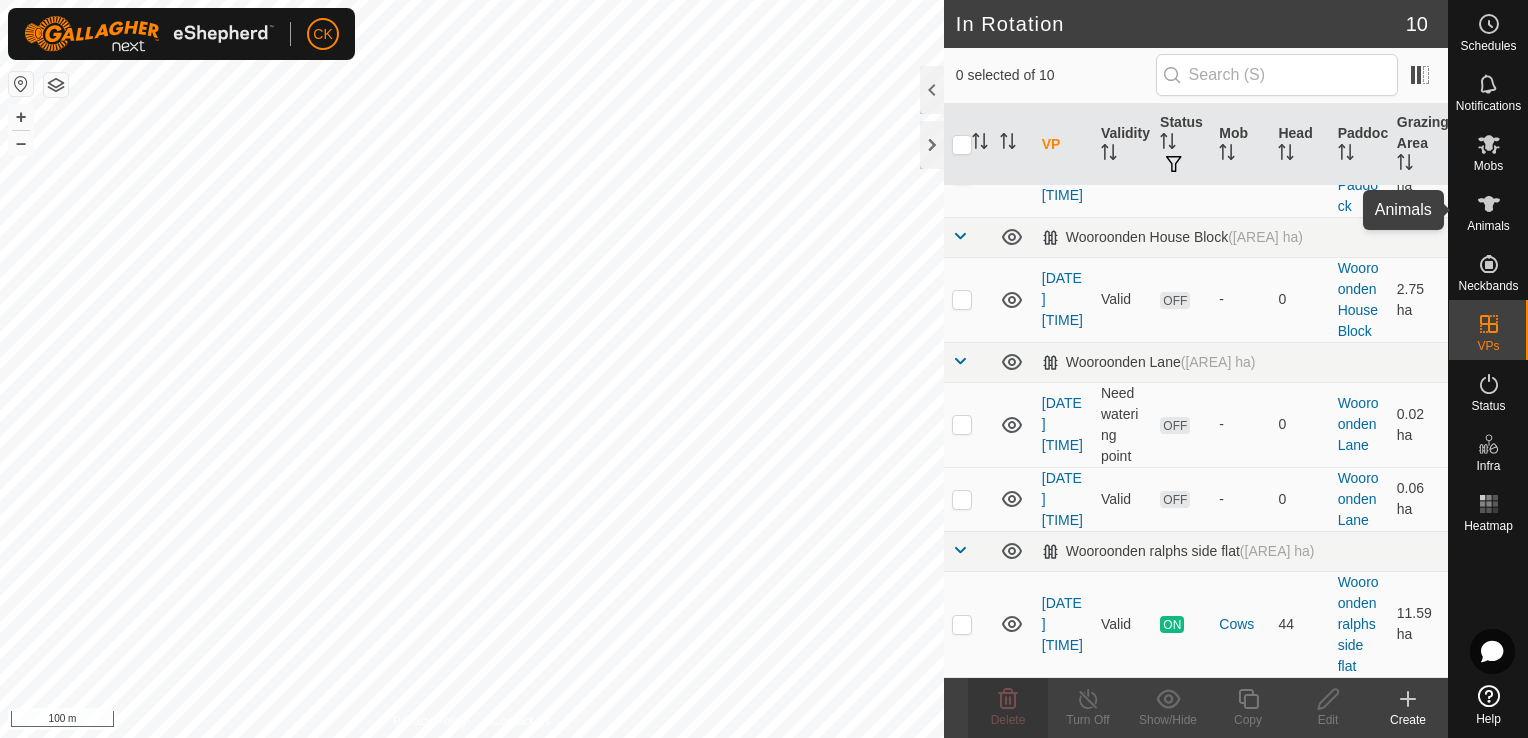 click 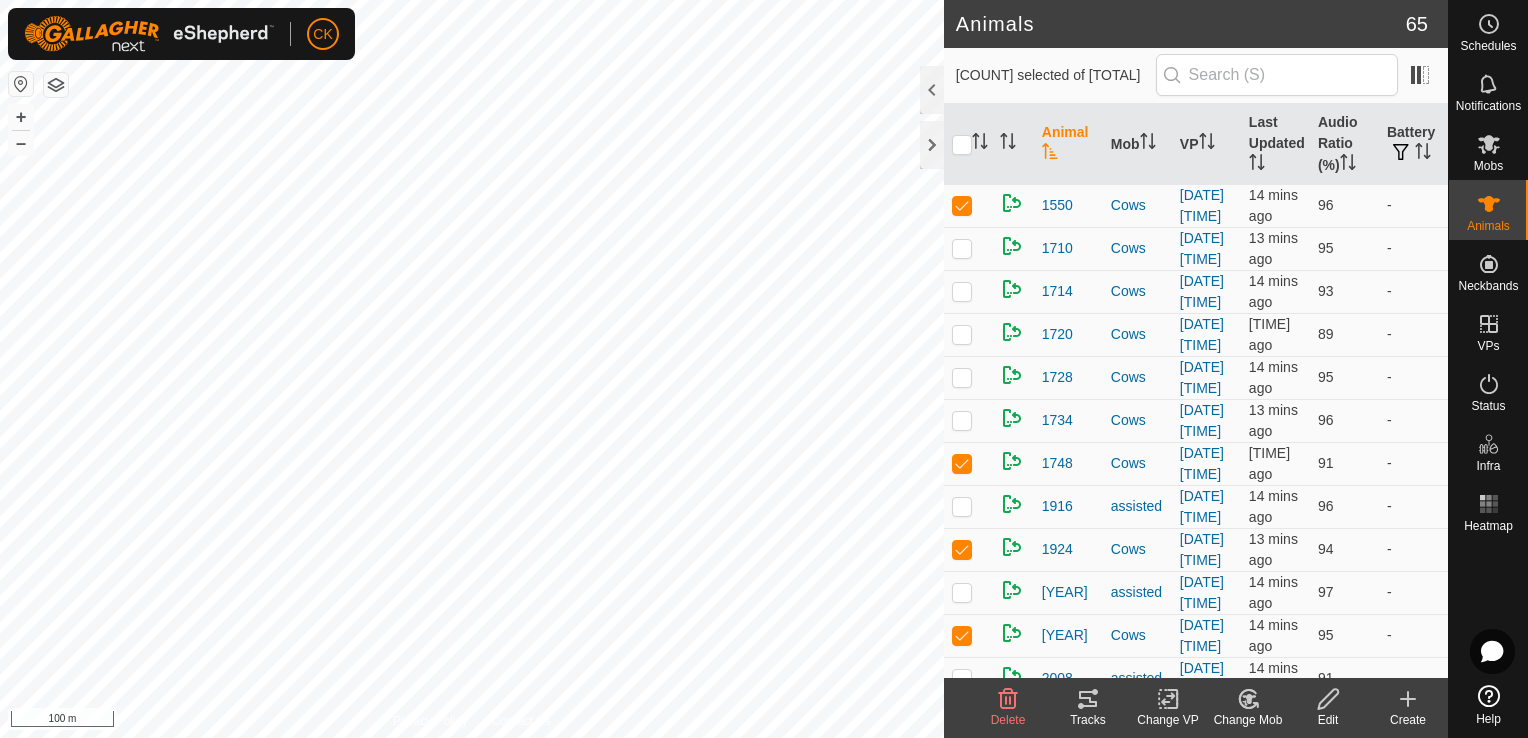 click 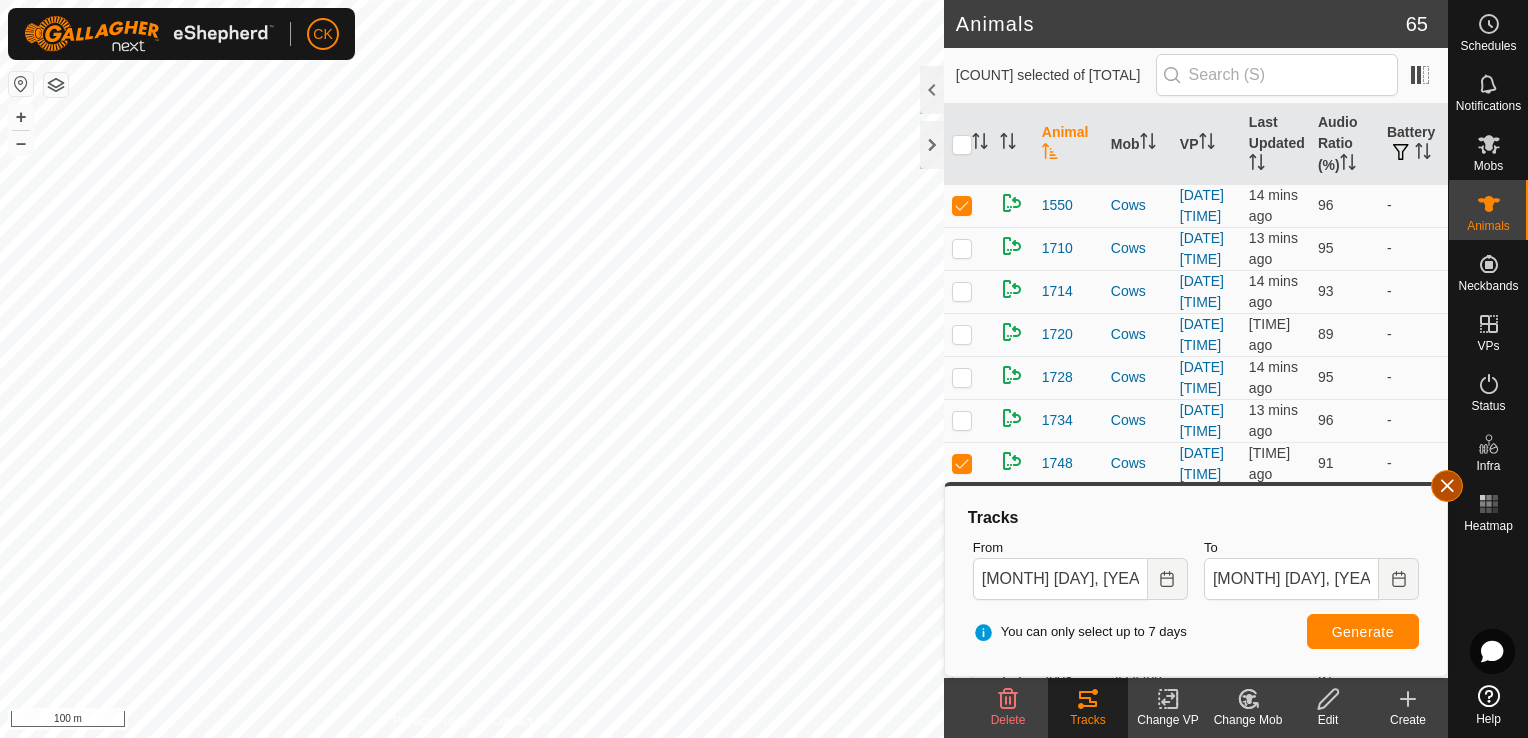 click at bounding box center [1447, 486] 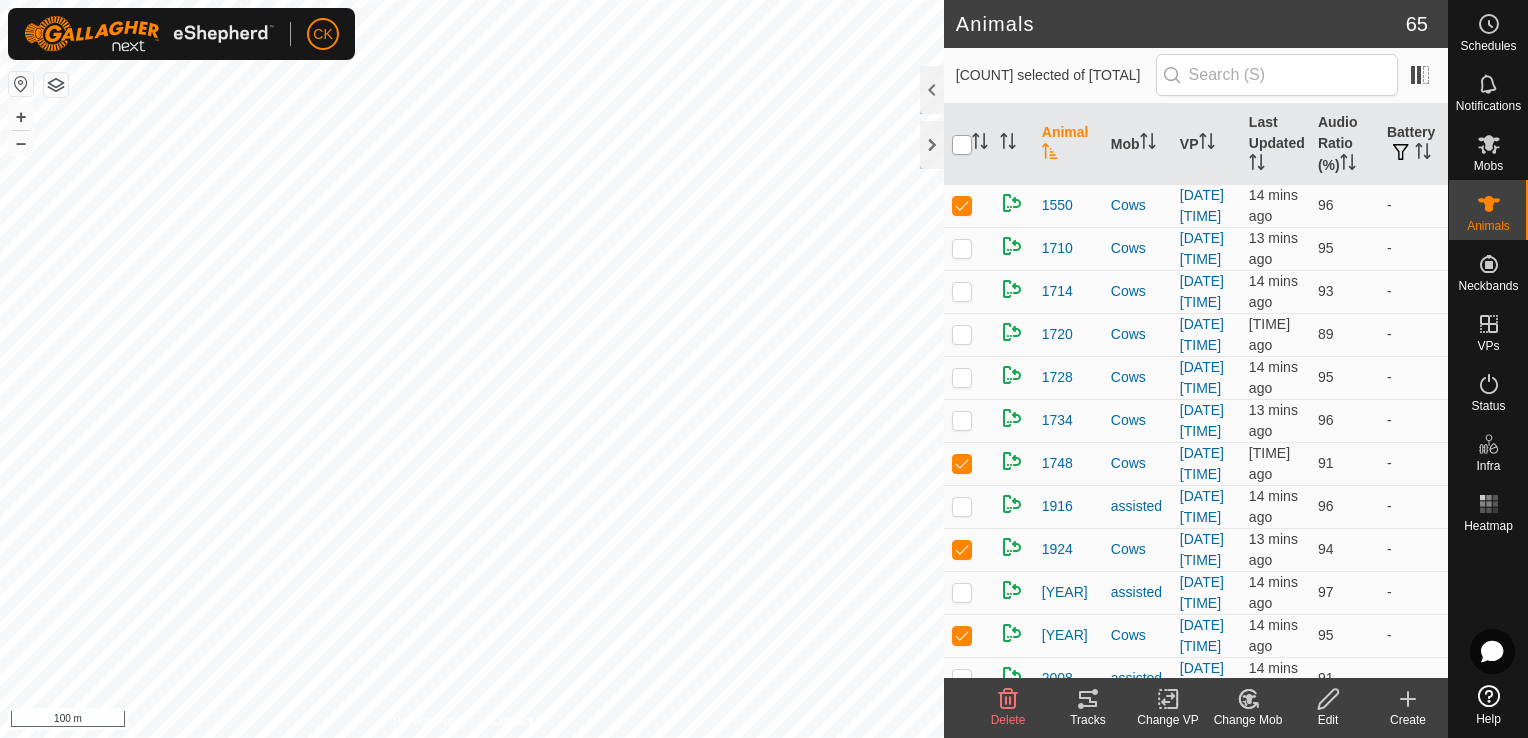 click at bounding box center (962, 145) 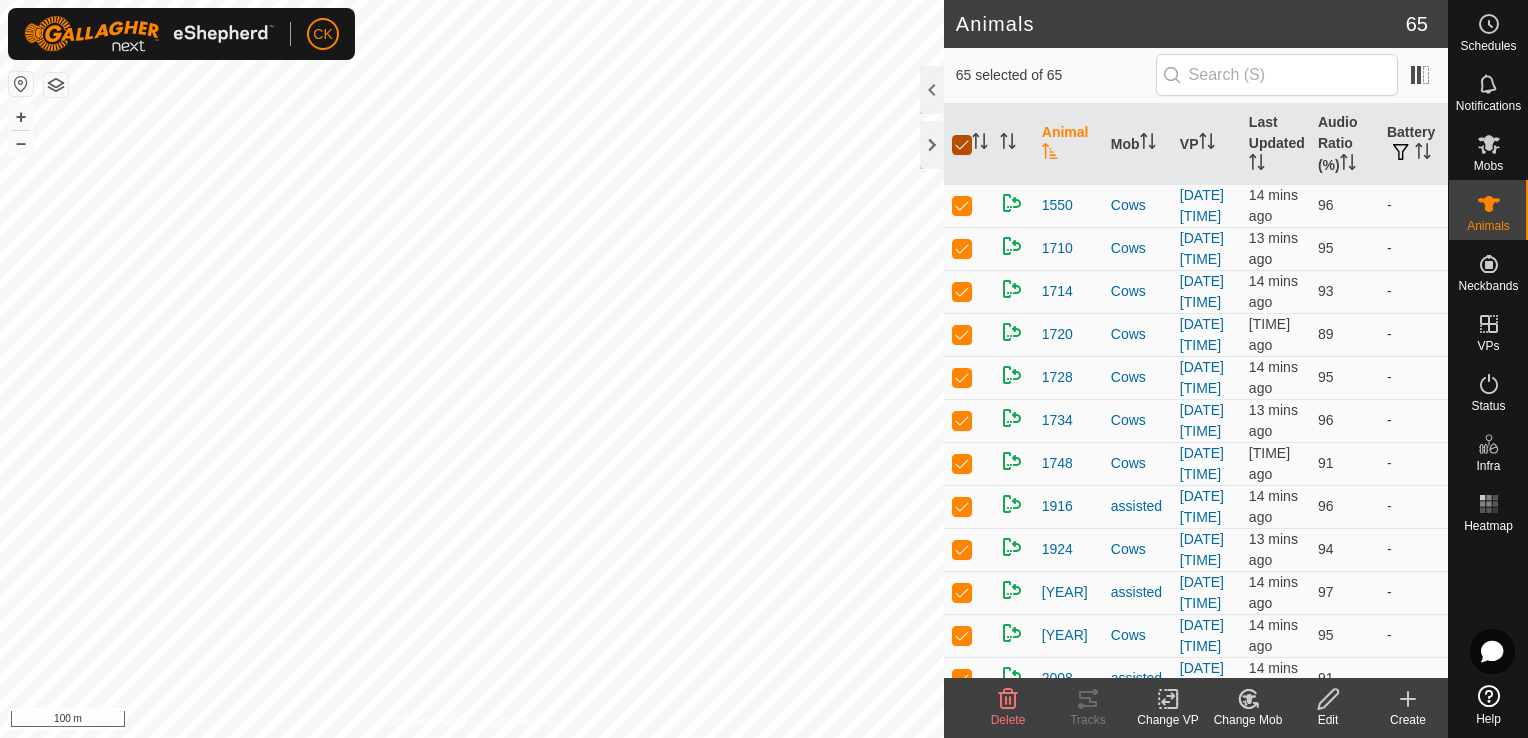 click at bounding box center [962, 145] 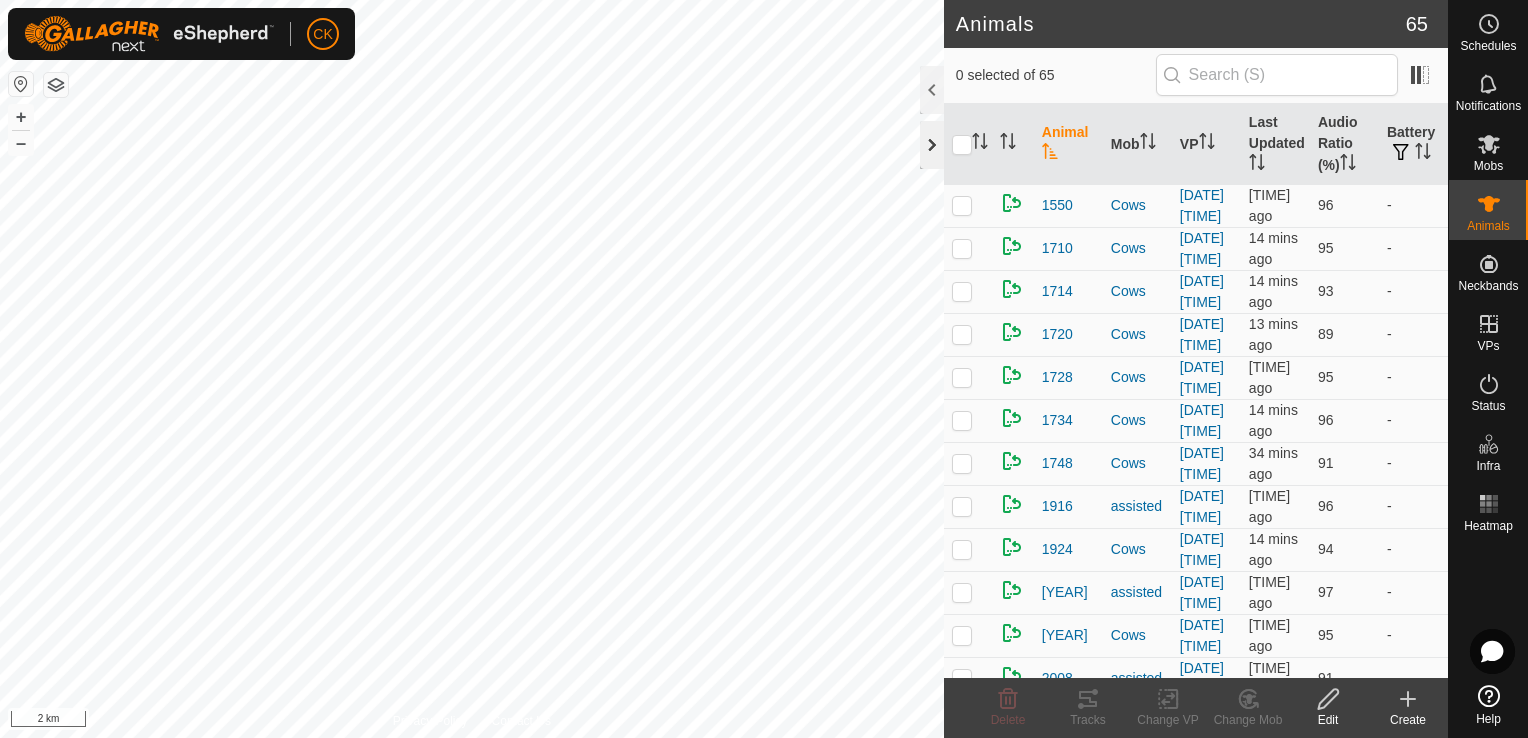 click 